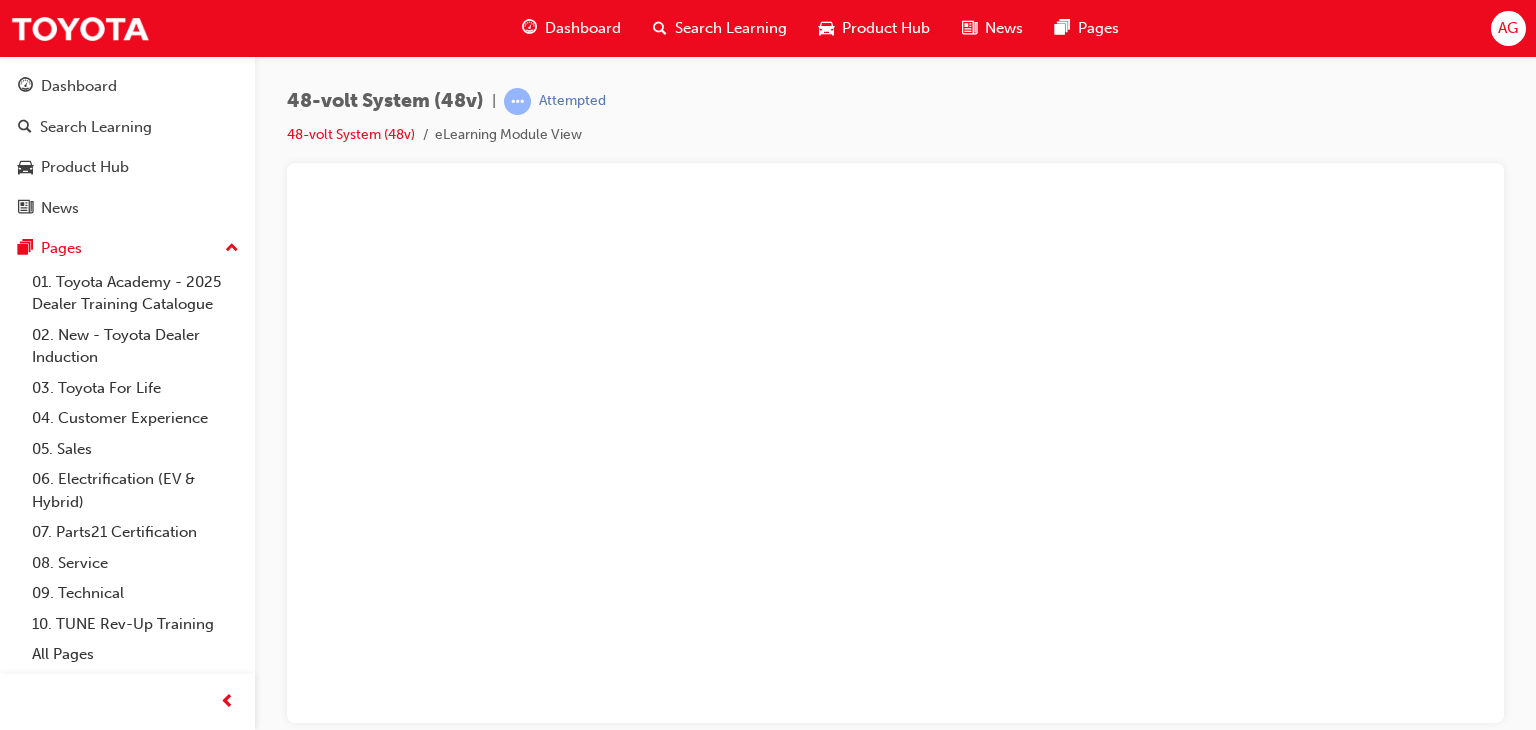 scroll, scrollTop: 0, scrollLeft: 0, axis: both 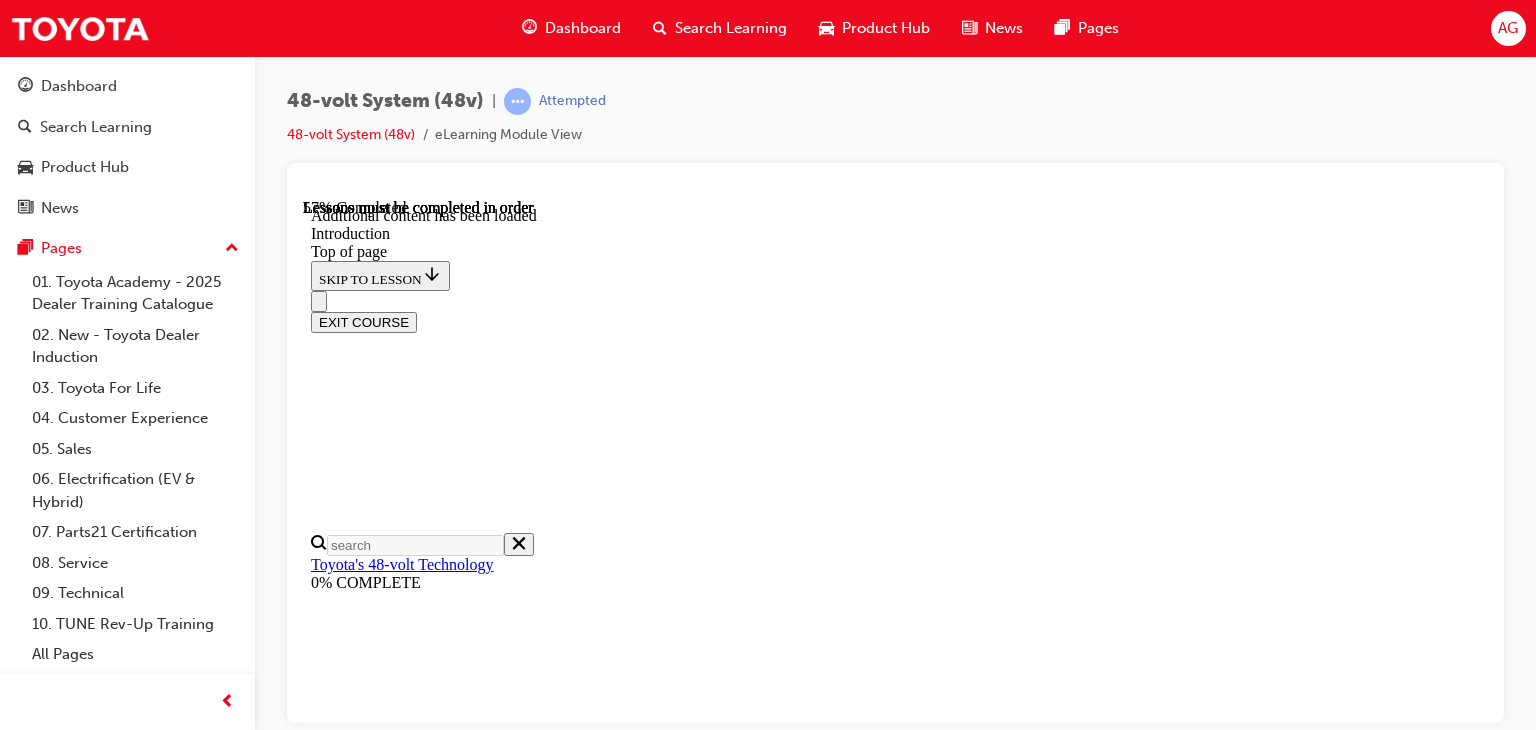 click on "CONTINUE" at bounding box center (353, 9043) 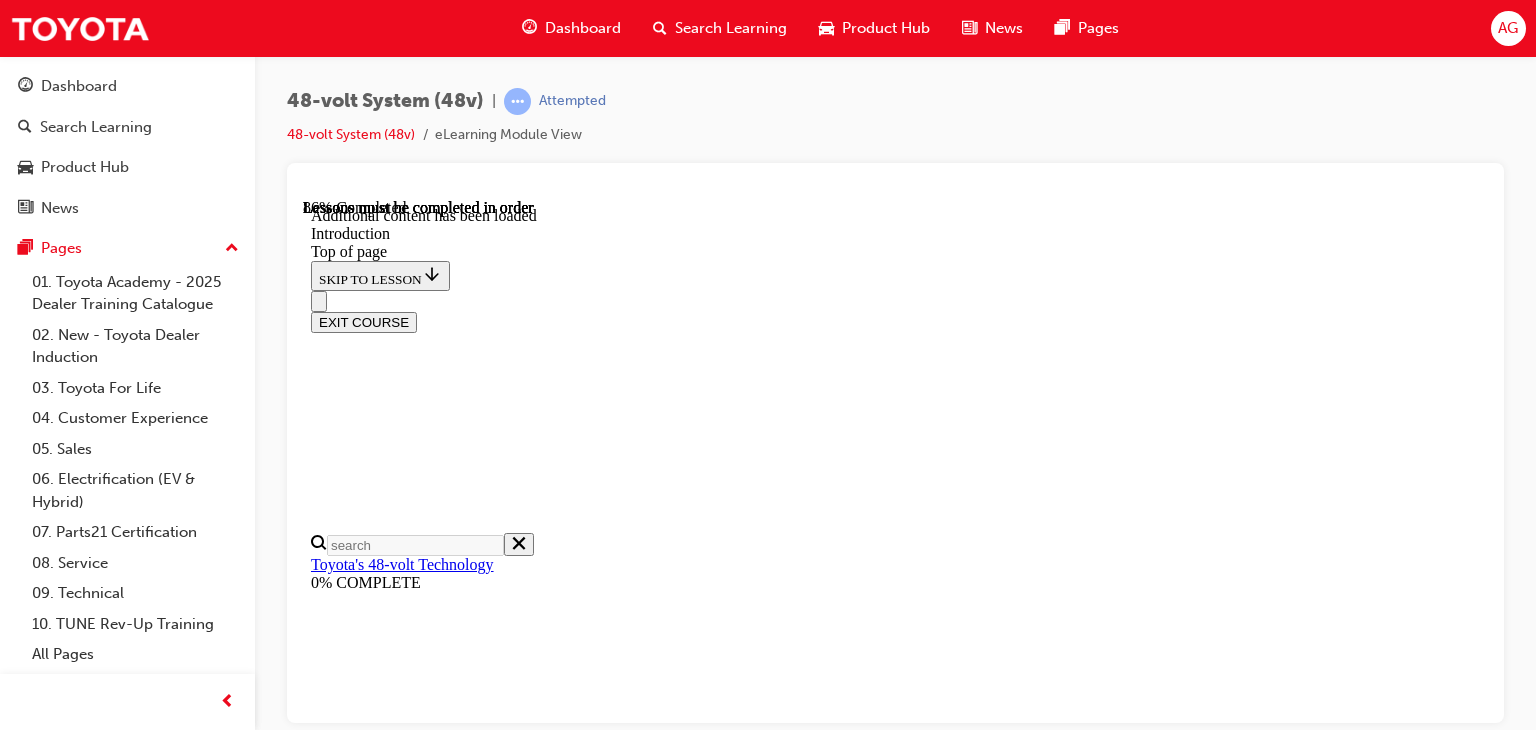 scroll, scrollTop: 2214, scrollLeft: 0, axis: vertical 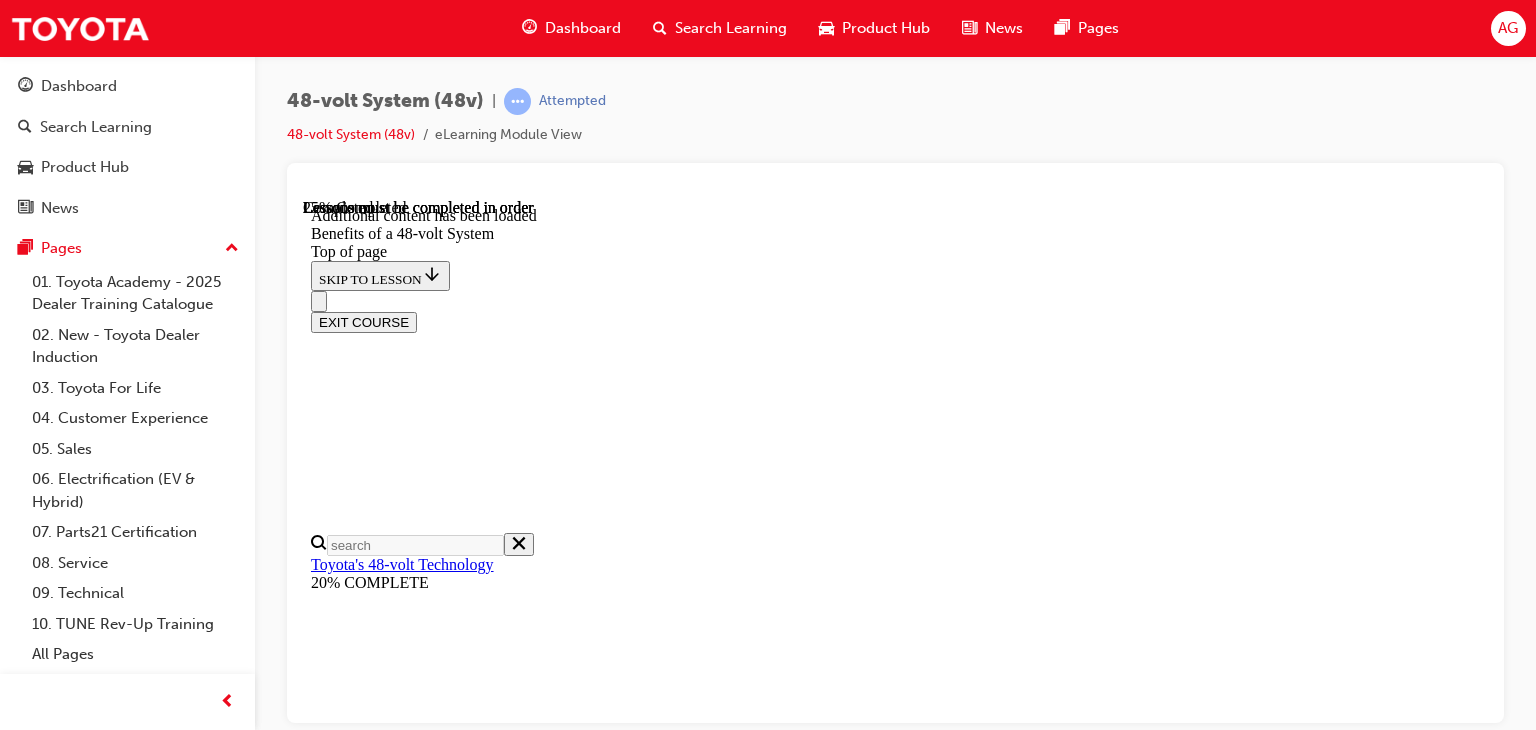 click on "Improved fuel efficiency +" at bounding box center [385, 8295] 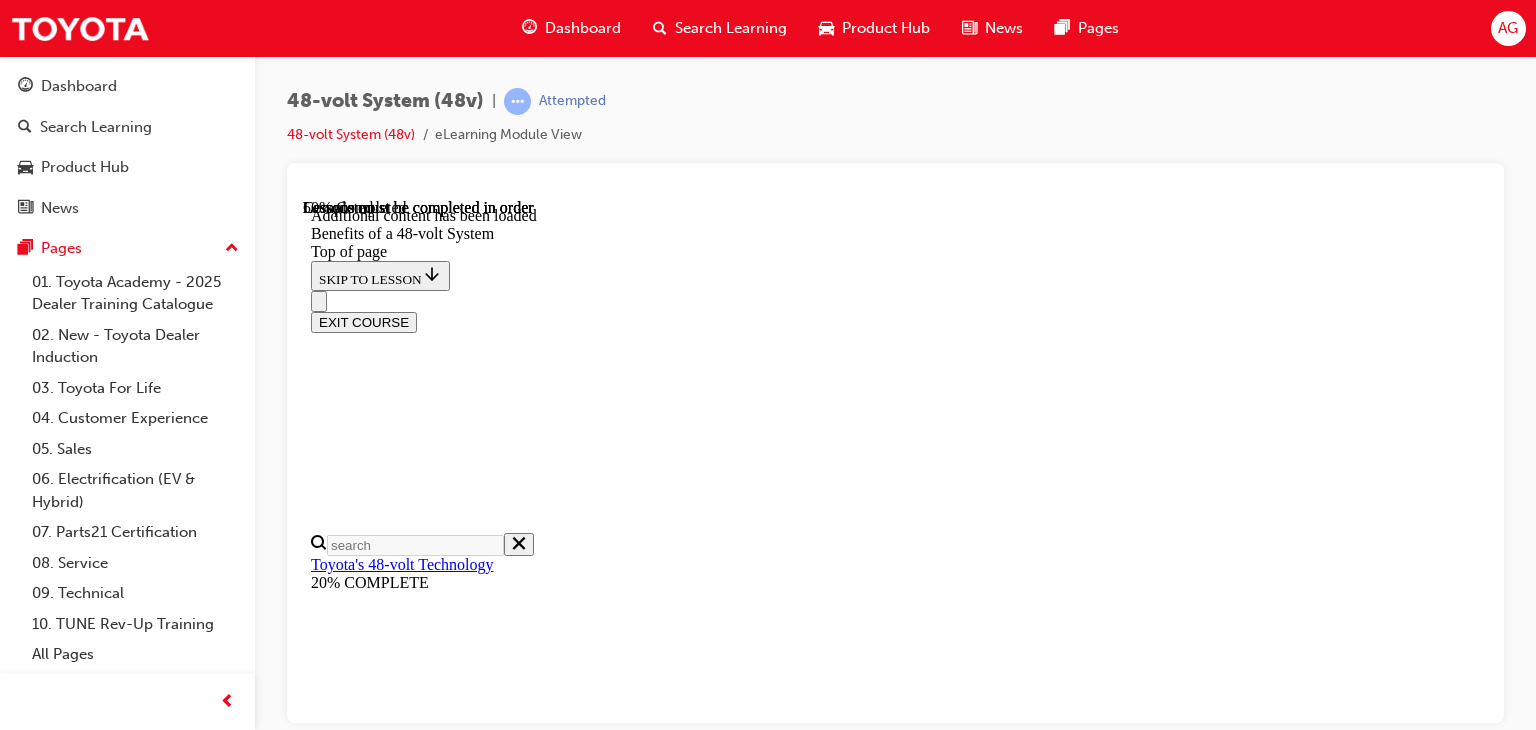 drag, startPoint x: 1119, startPoint y: 494, endPoint x: 1128, endPoint y: 514, distance: 21.931713 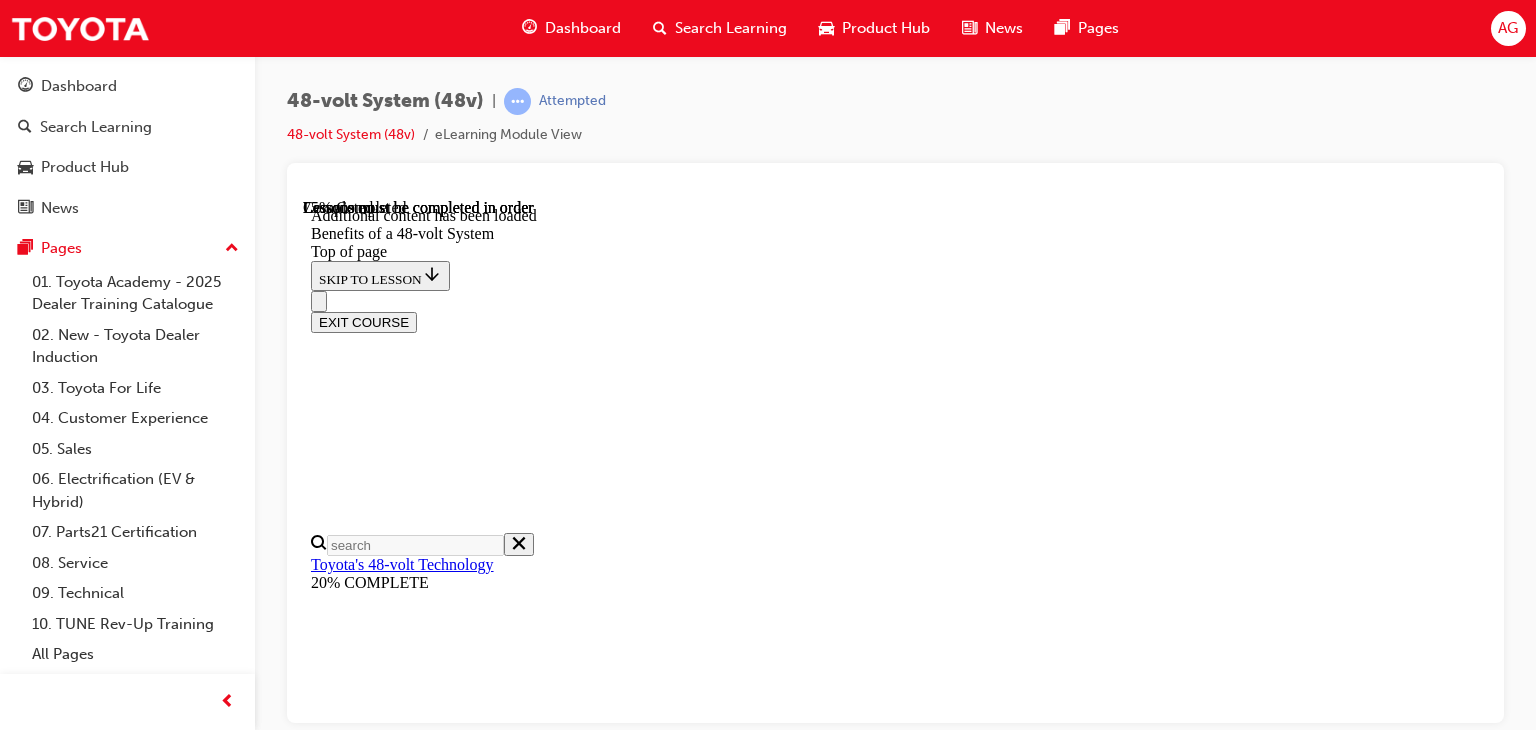 scroll, scrollTop: 2971, scrollLeft: 0, axis: vertical 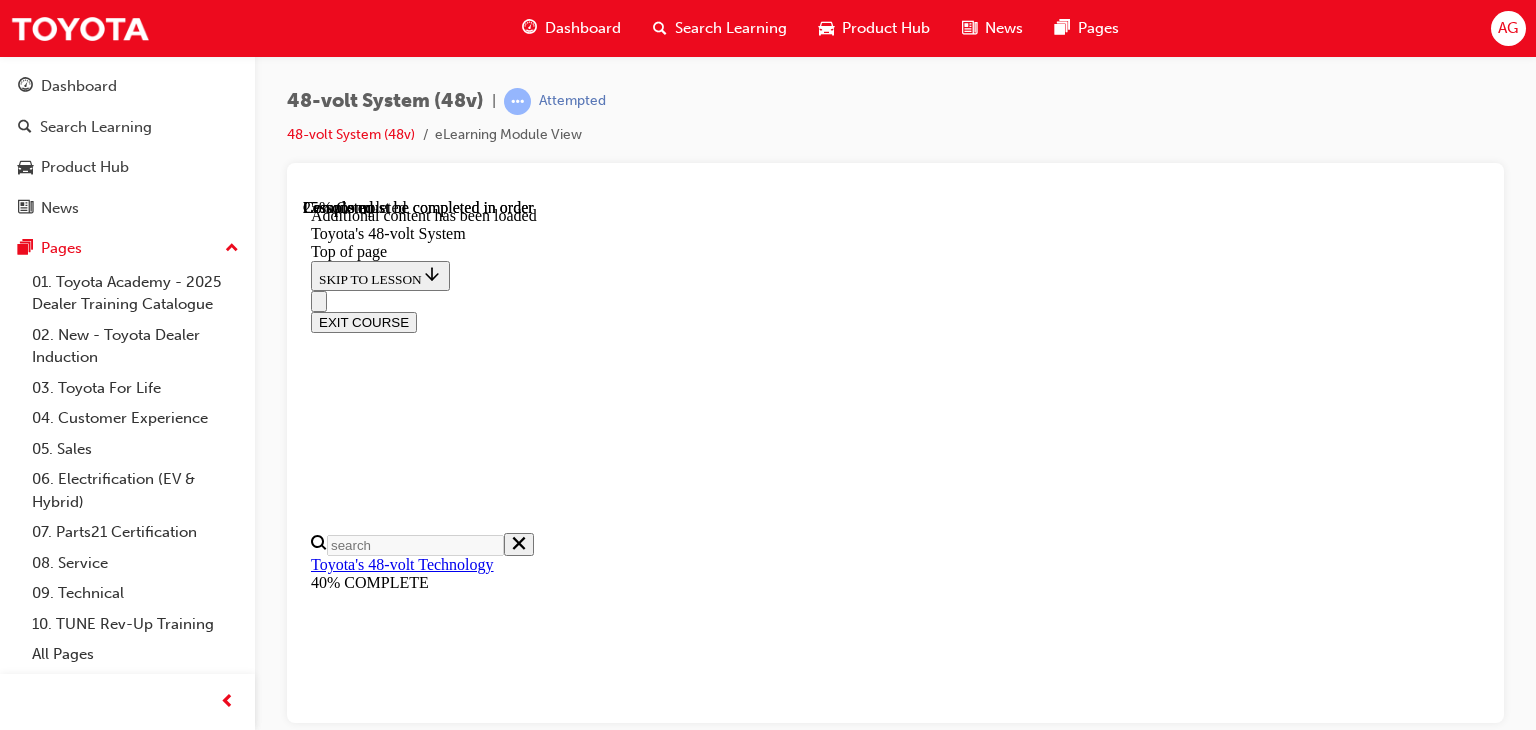 drag, startPoint x: 1324, startPoint y: 551, endPoint x: 984, endPoint y: 574, distance: 340.77704 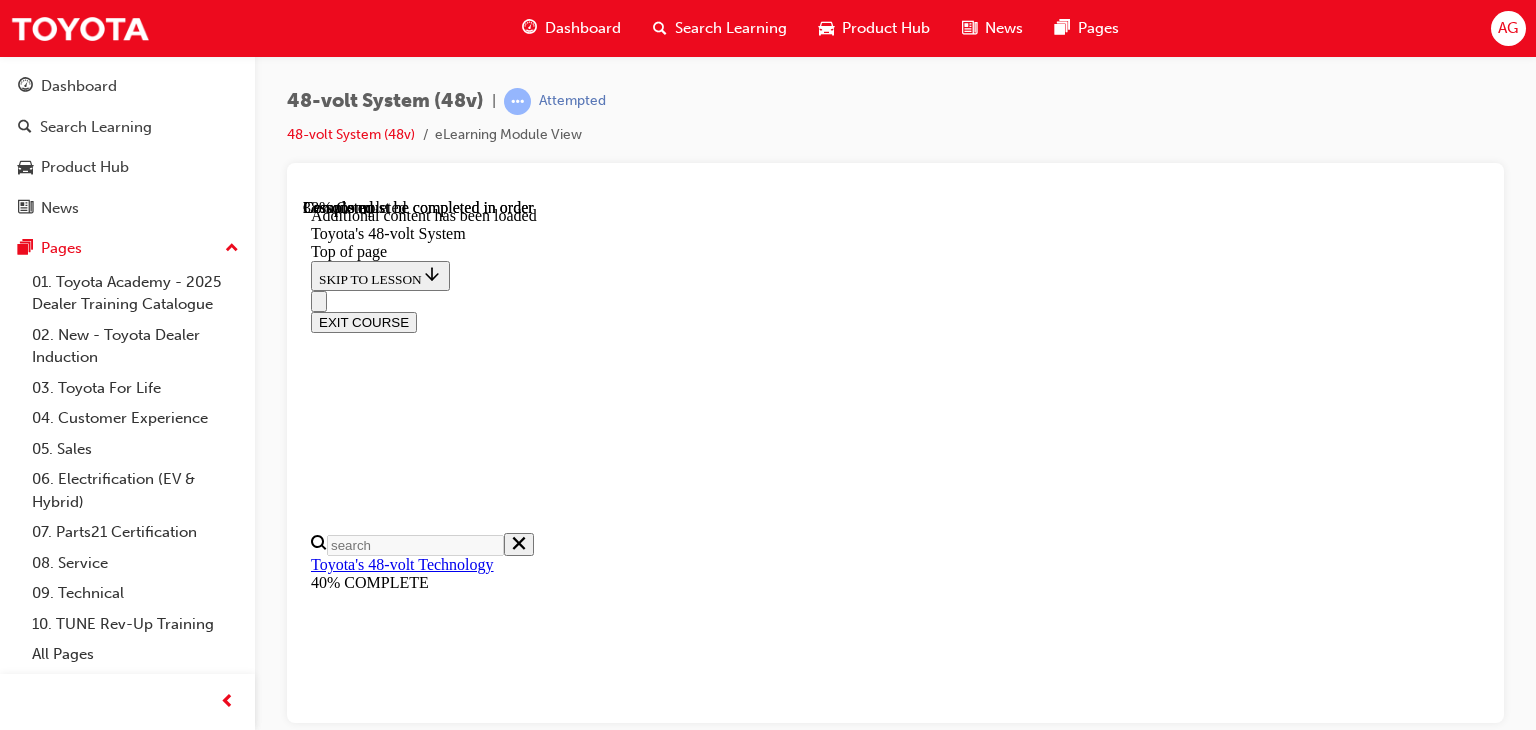 scroll, scrollTop: 970, scrollLeft: 0, axis: vertical 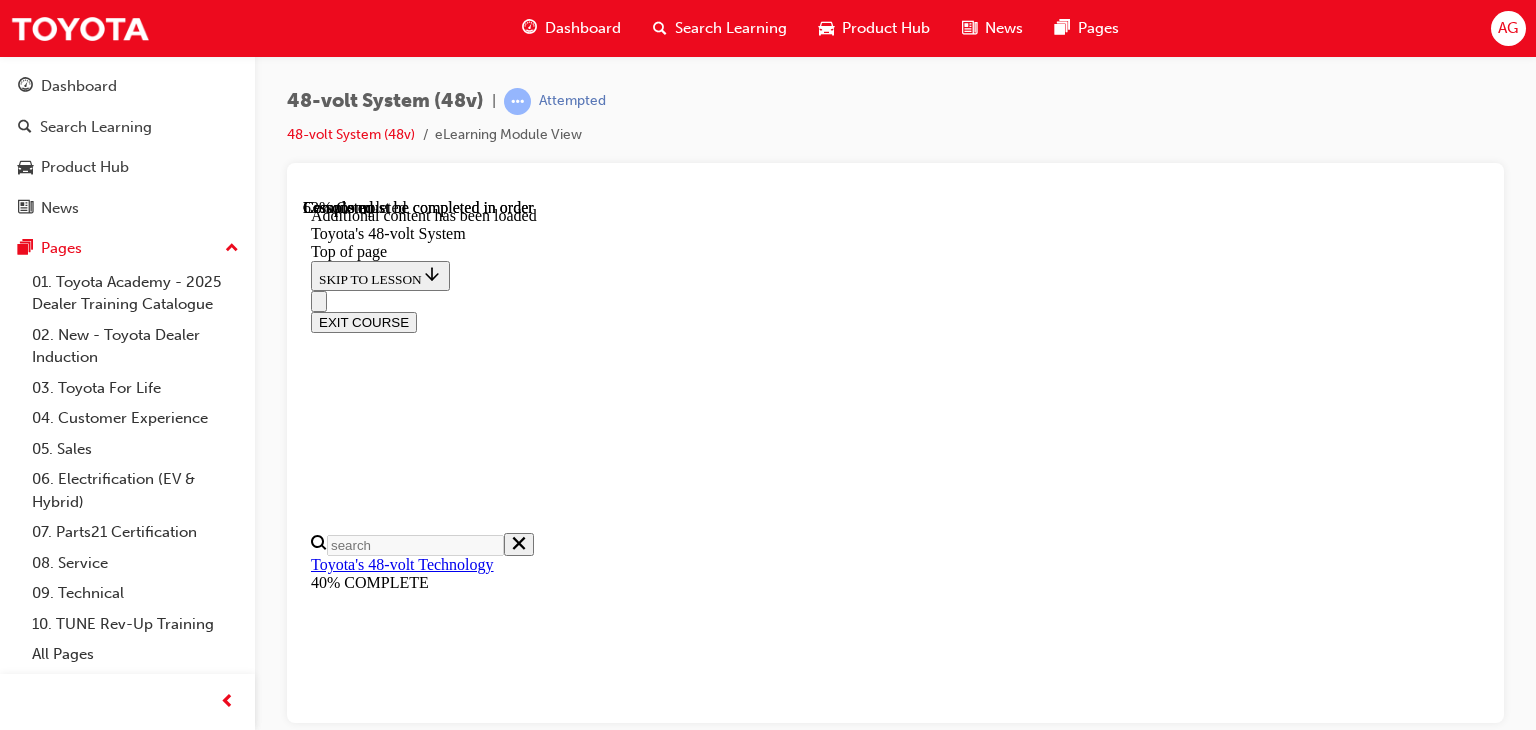 drag, startPoint x: 1020, startPoint y: 531, endPoint x: 1018, endPoint y: 543, distance: 12.165525 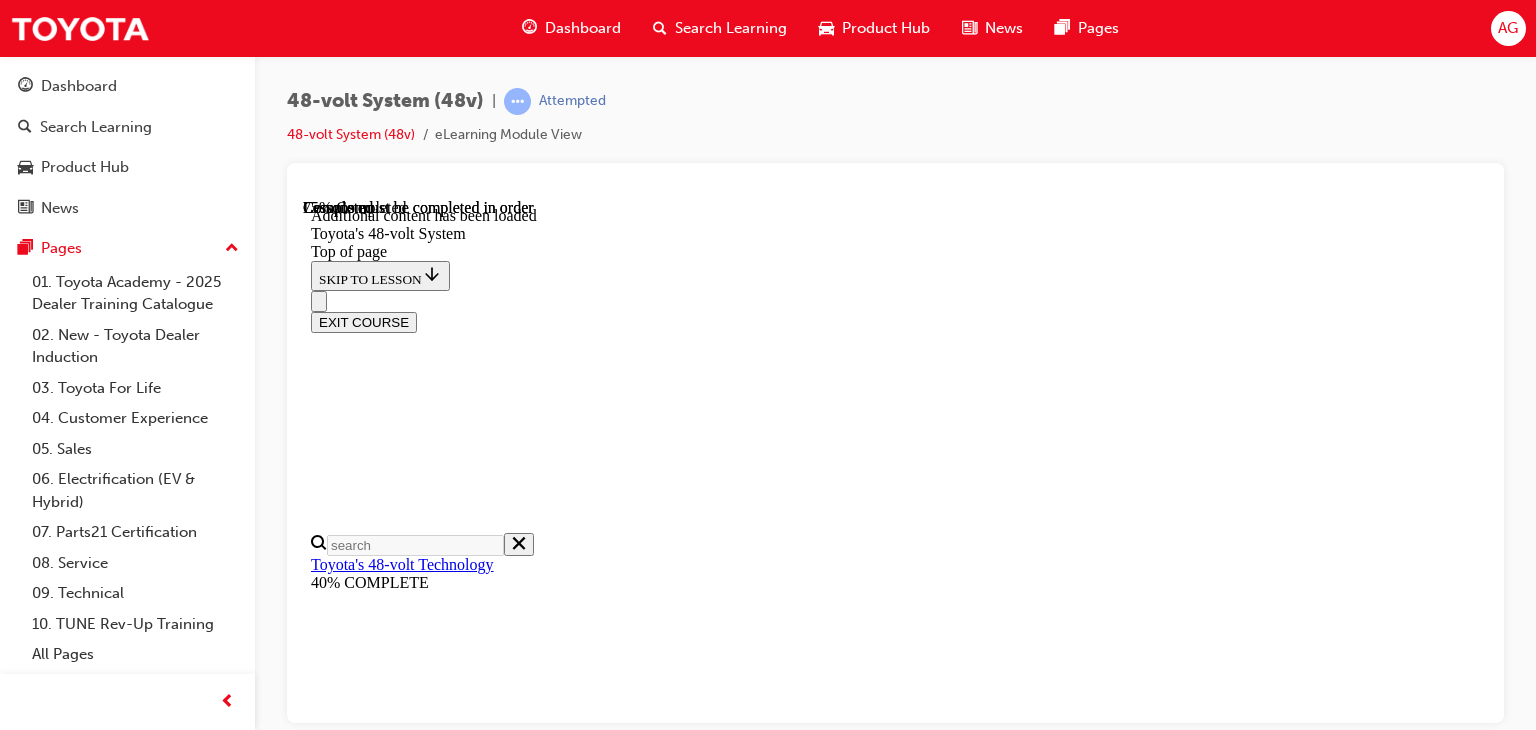 scroll, scrollTop: 1671, scrollLeft: 0, axis: vertical 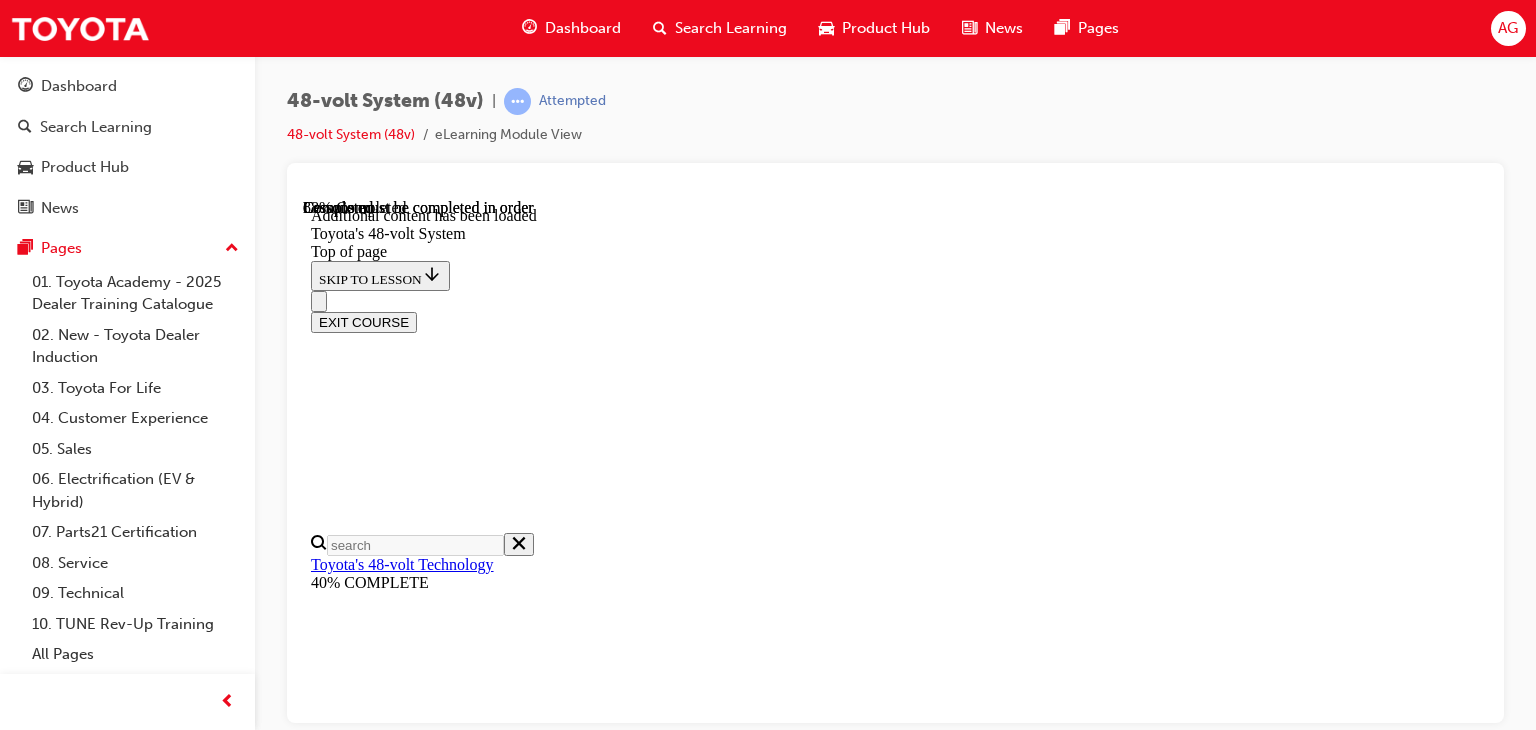 click at bounding box center (359, 9075) 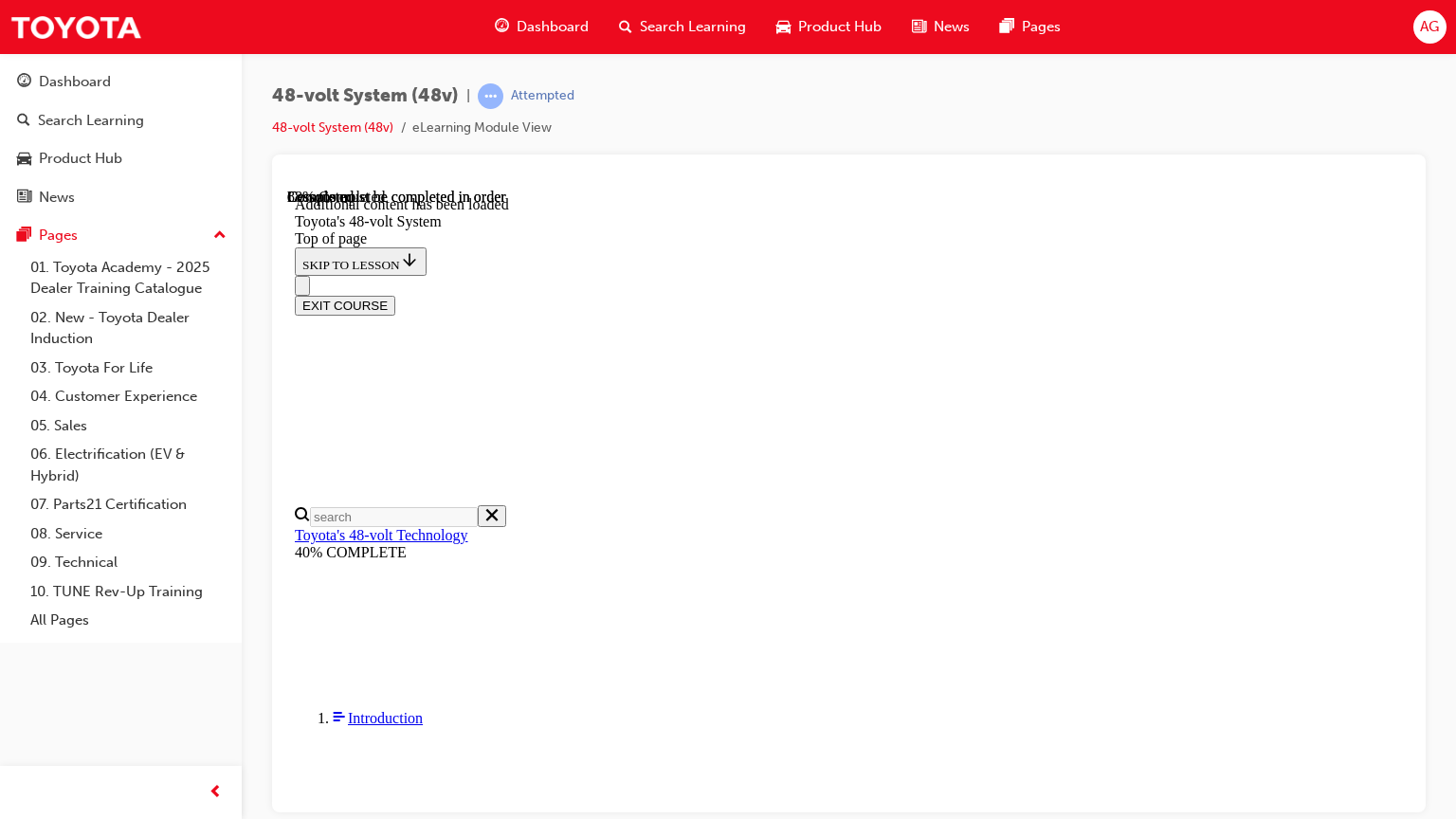 type 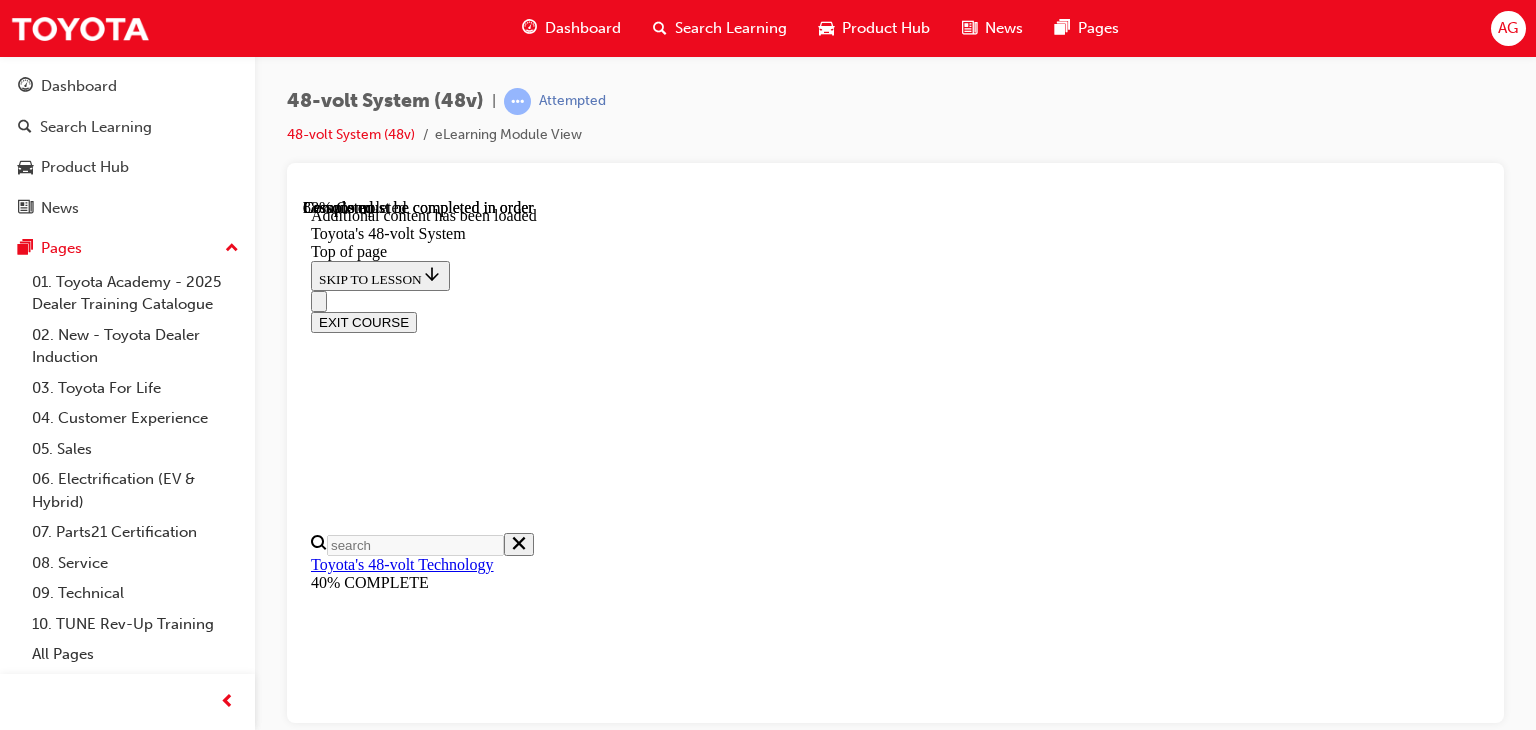 click at bounding box center (359, 9075) 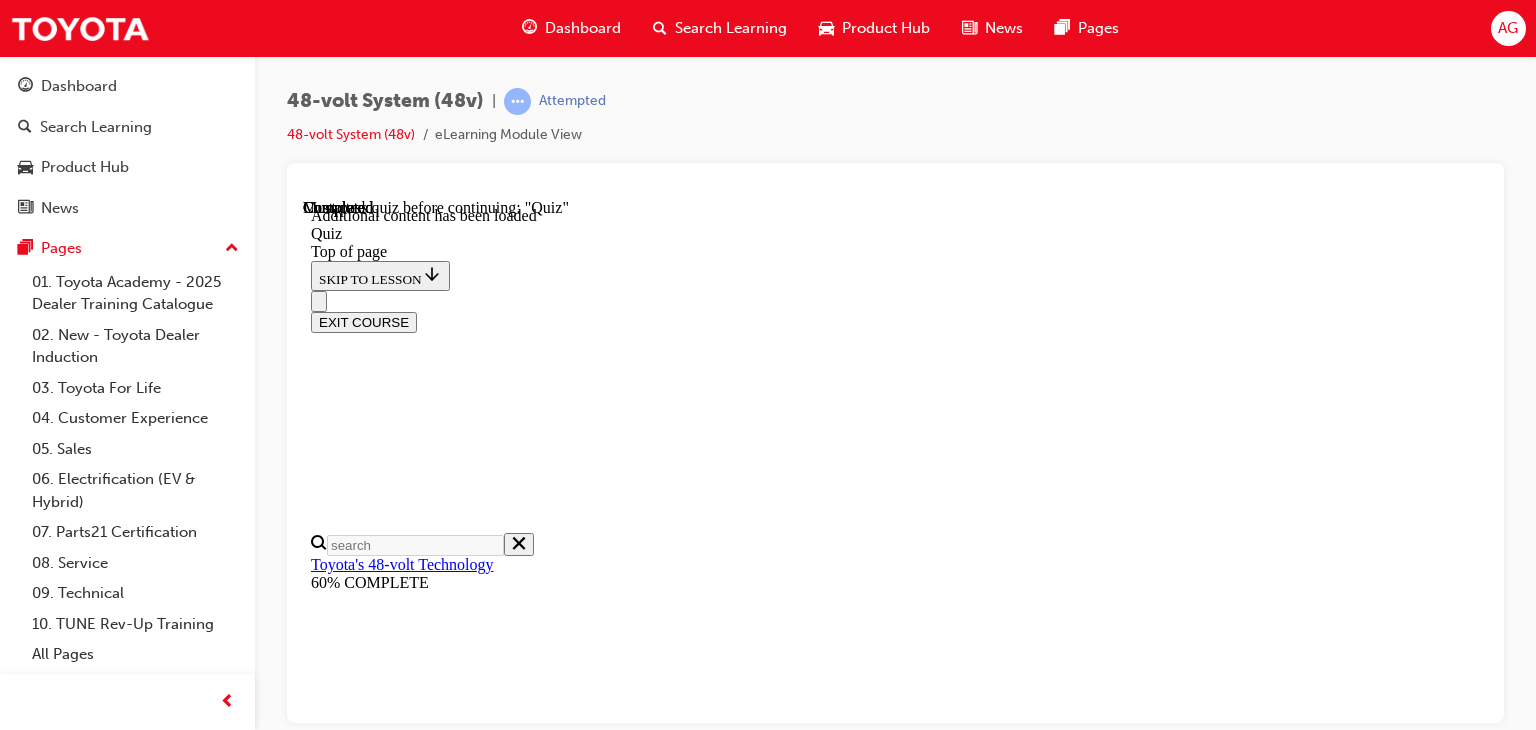 scroll, scrollTop: 0, scrollLeft: 0, axis: both 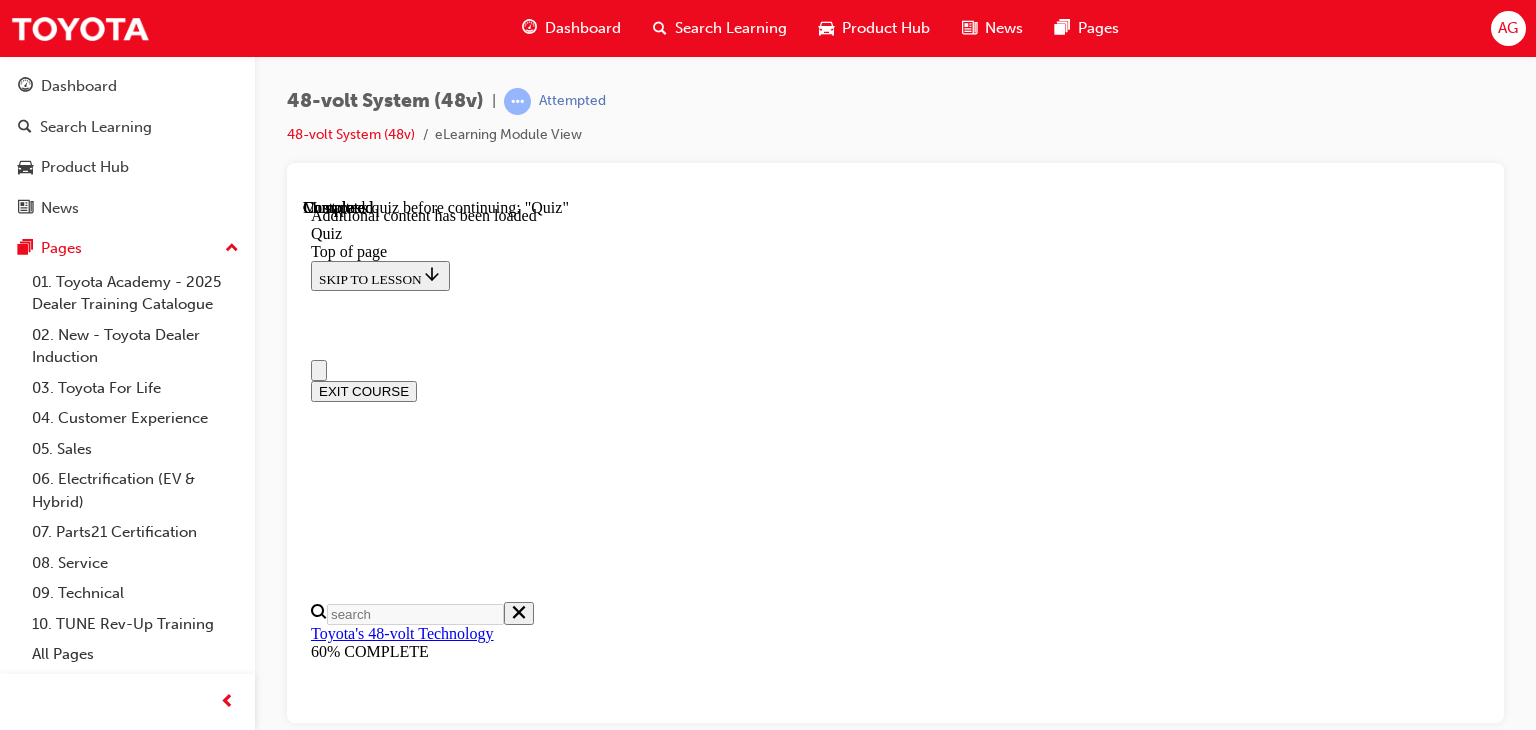 click on "3 of 5 — Toyota's 48-volt System" at bounding box center [895, 7803] 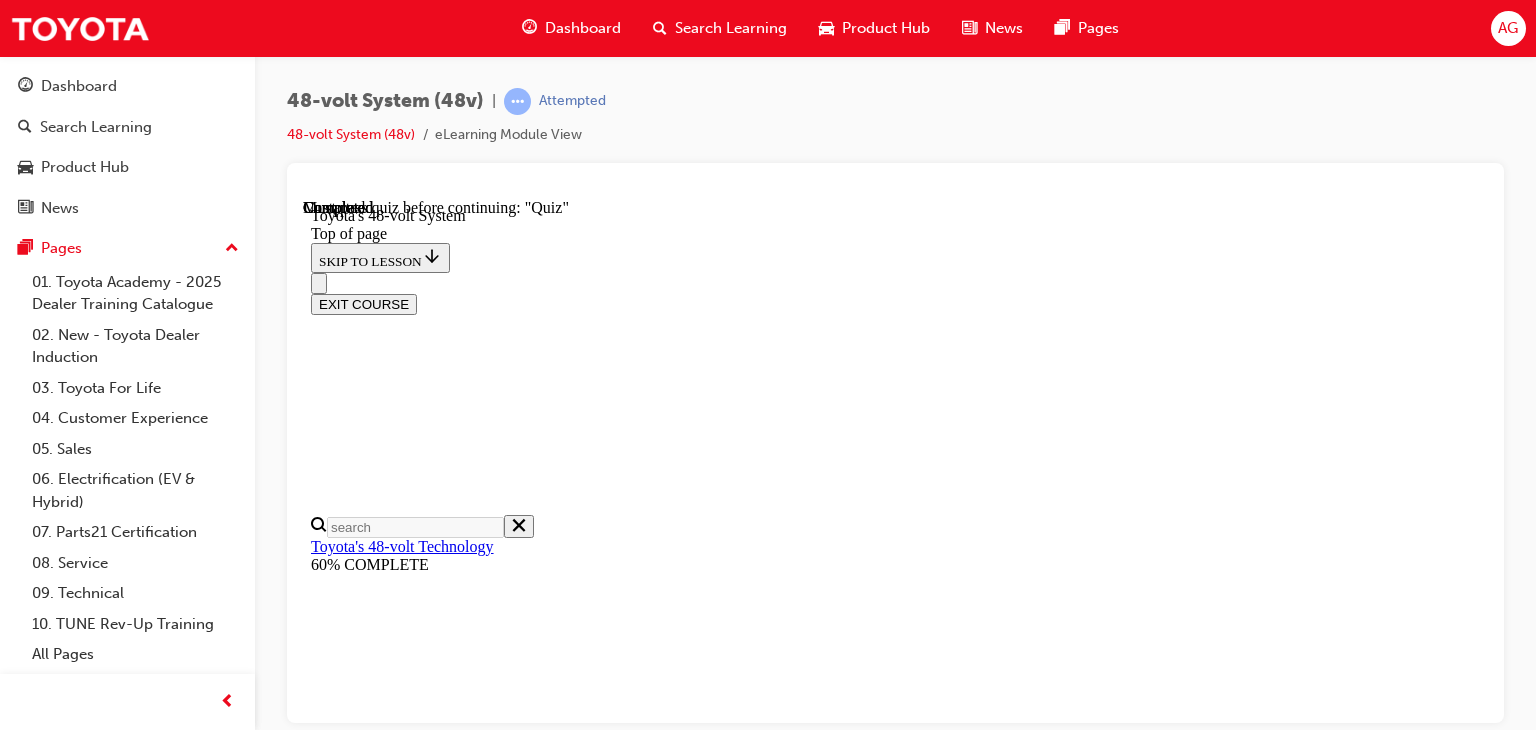 scroll, scrollTop: 2020, scrollLeft: 0, axis: vertical 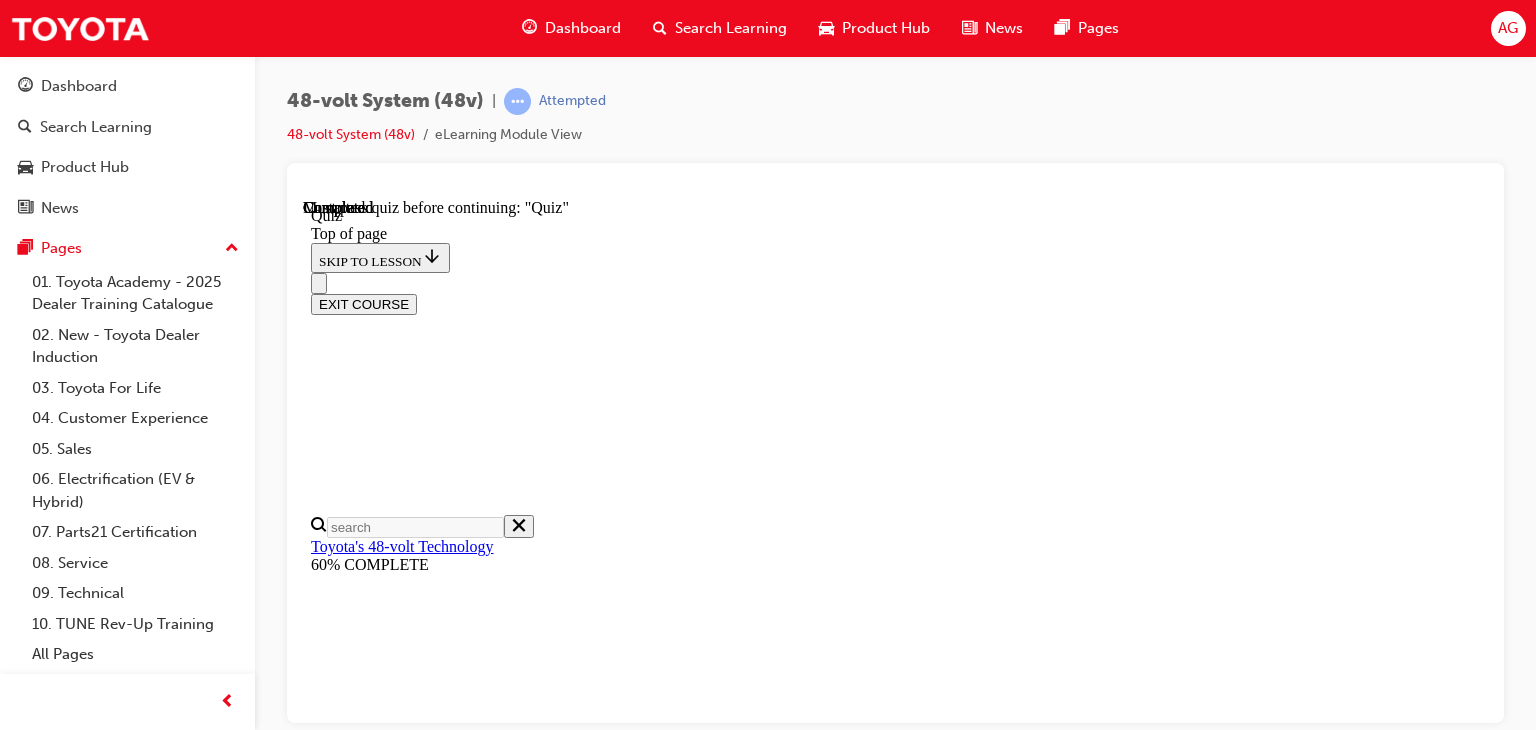 click on "Lesson 4 of 5 Quiz START QUIZ" at bounding box center (895, 7806) 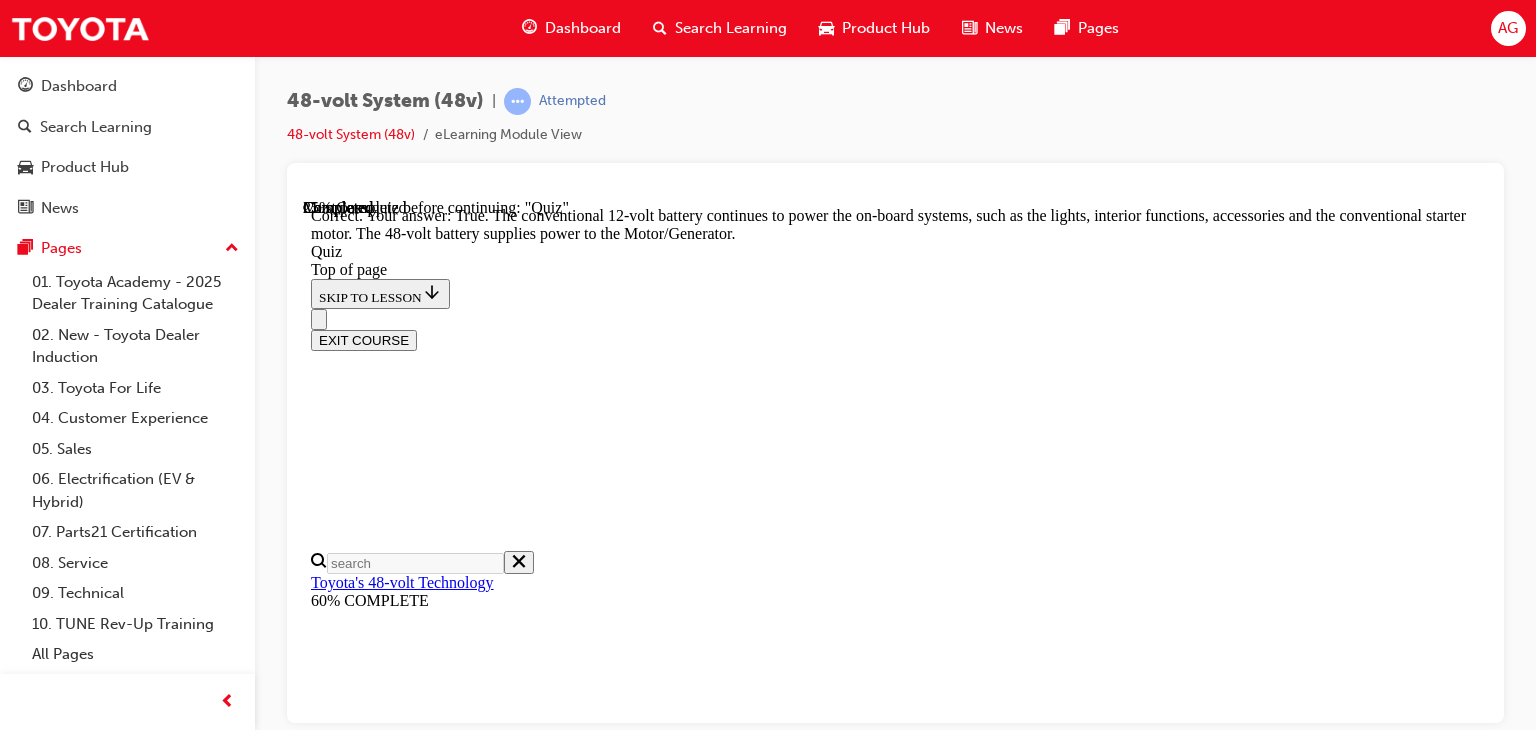 click on "NEXT" at bounding box center [337, 12438] 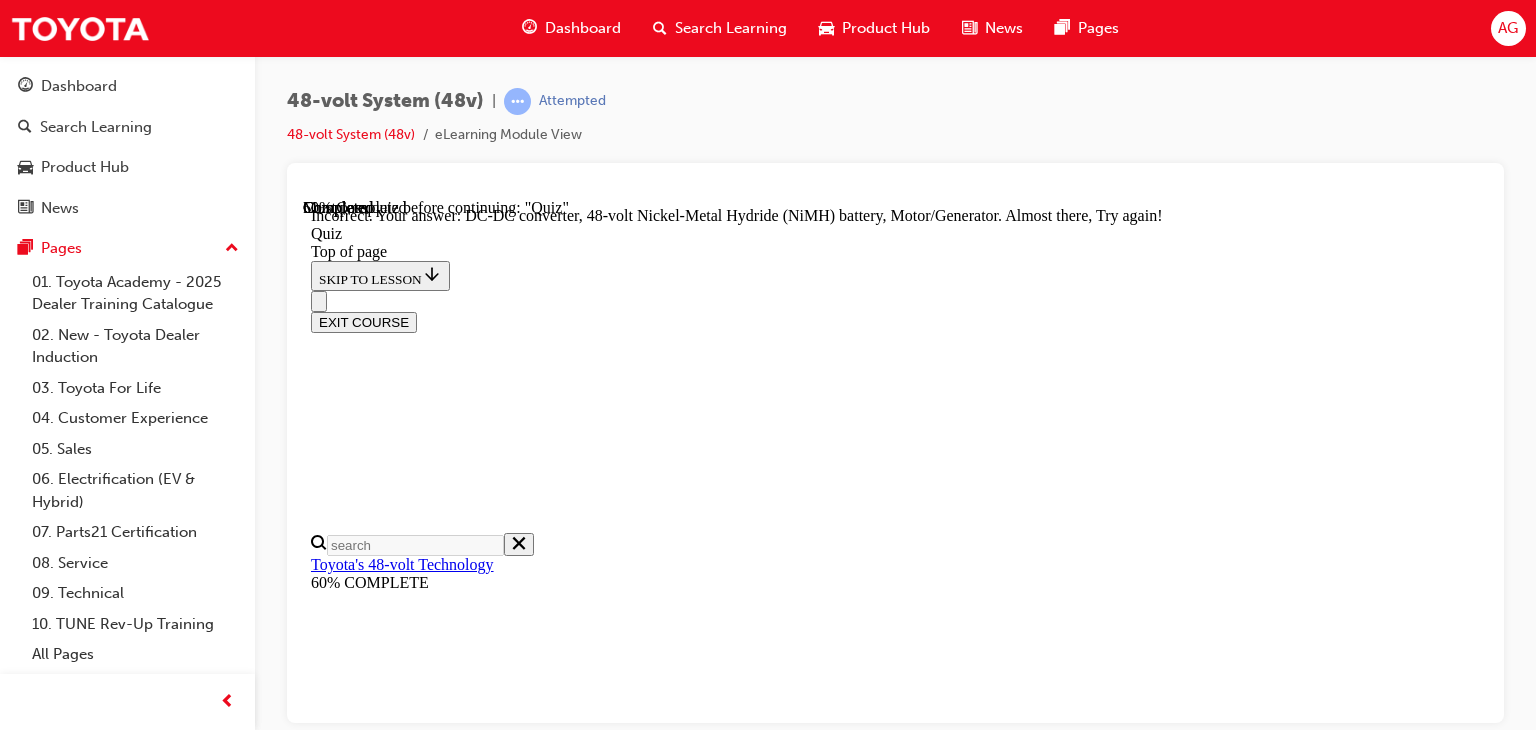 scroll, scrollTop: 331, scrollLeft: 0, axis: vertical 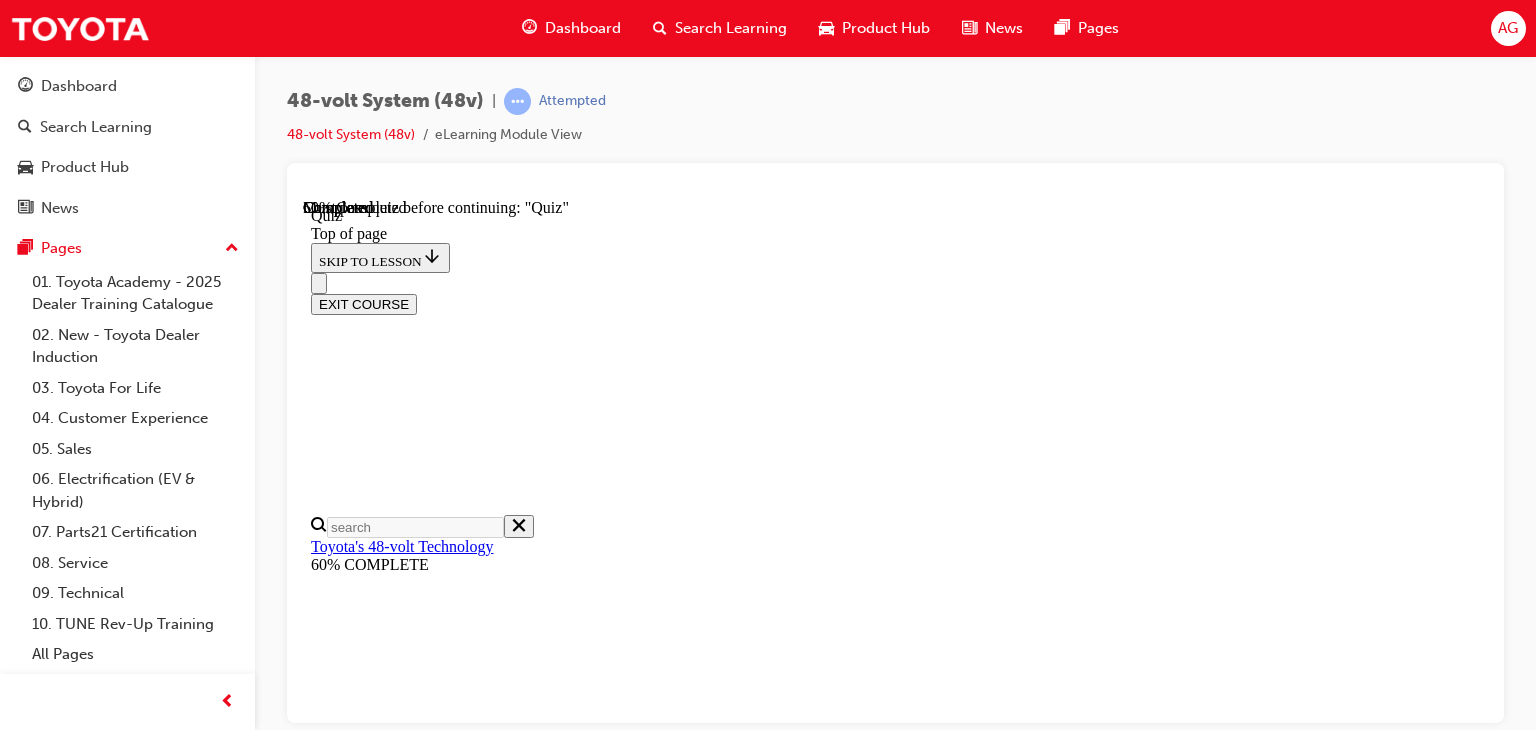 drag, startPoint x: 1073, startPoint y: 455, endPoint x: 1064, endPoint y: 489, distance: 35.17101 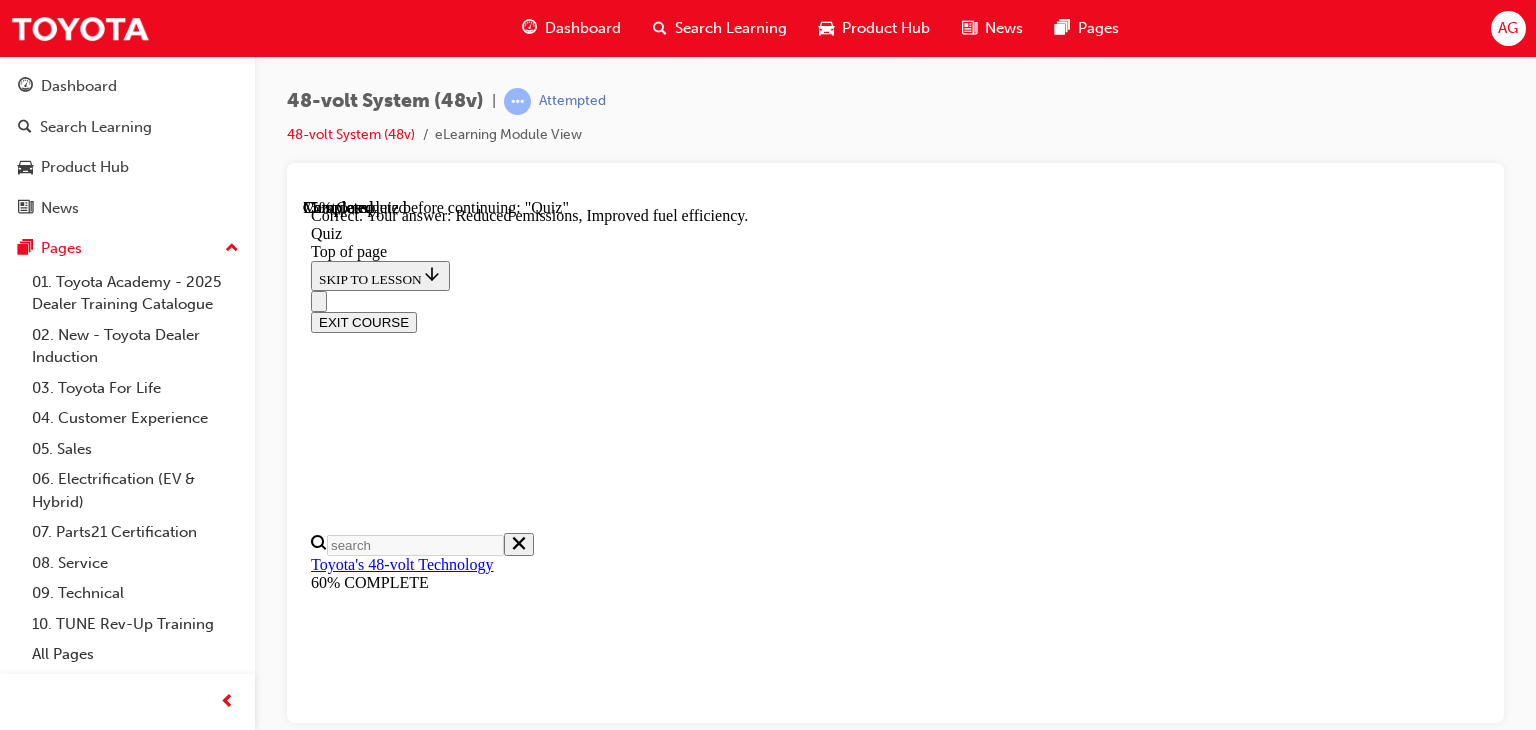 click on "NEXT" at bounding box center (337, 16337) 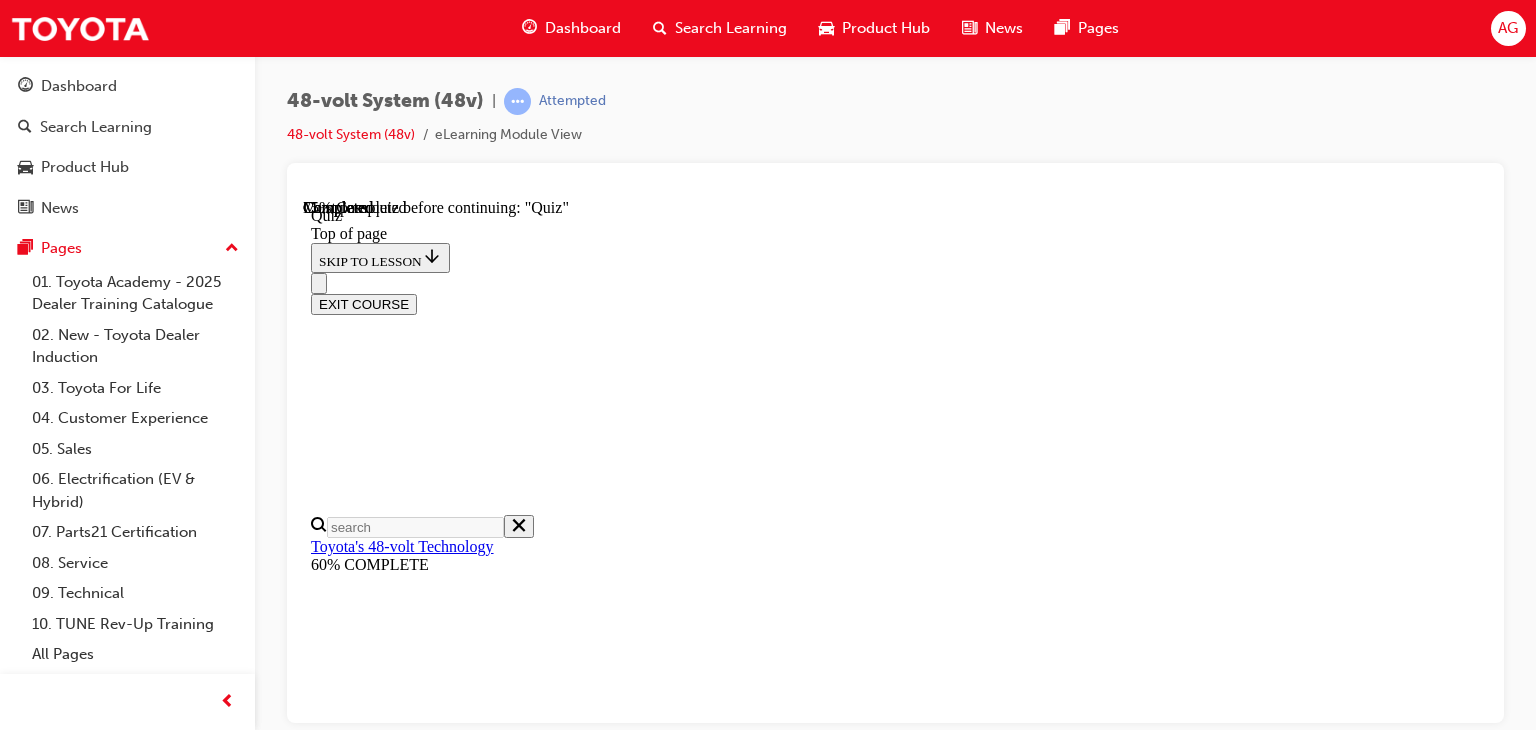 scroll, scrollTop: 268, scrollLeft: 0, axis: vertical 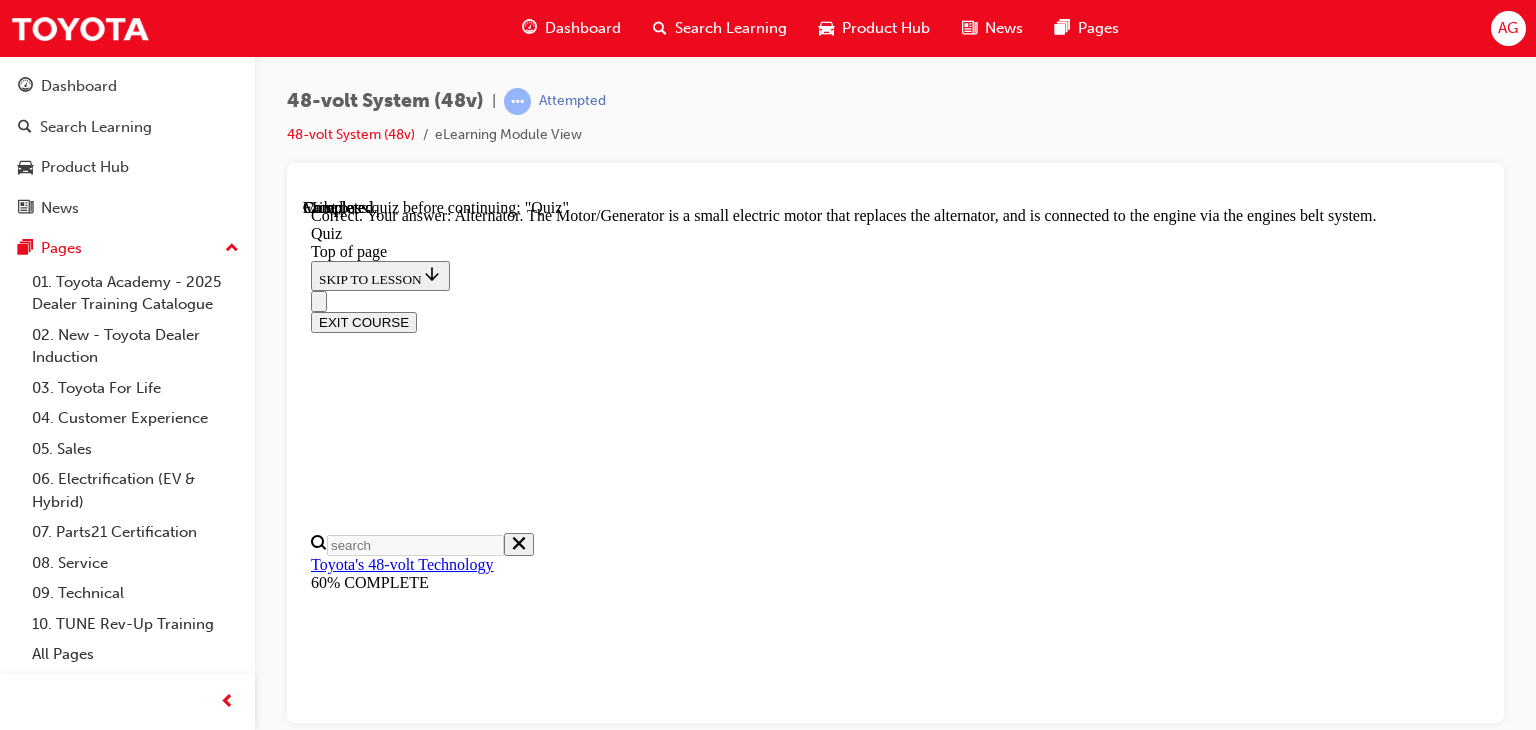click on "NEXT" at bounding box center [337, 20321] 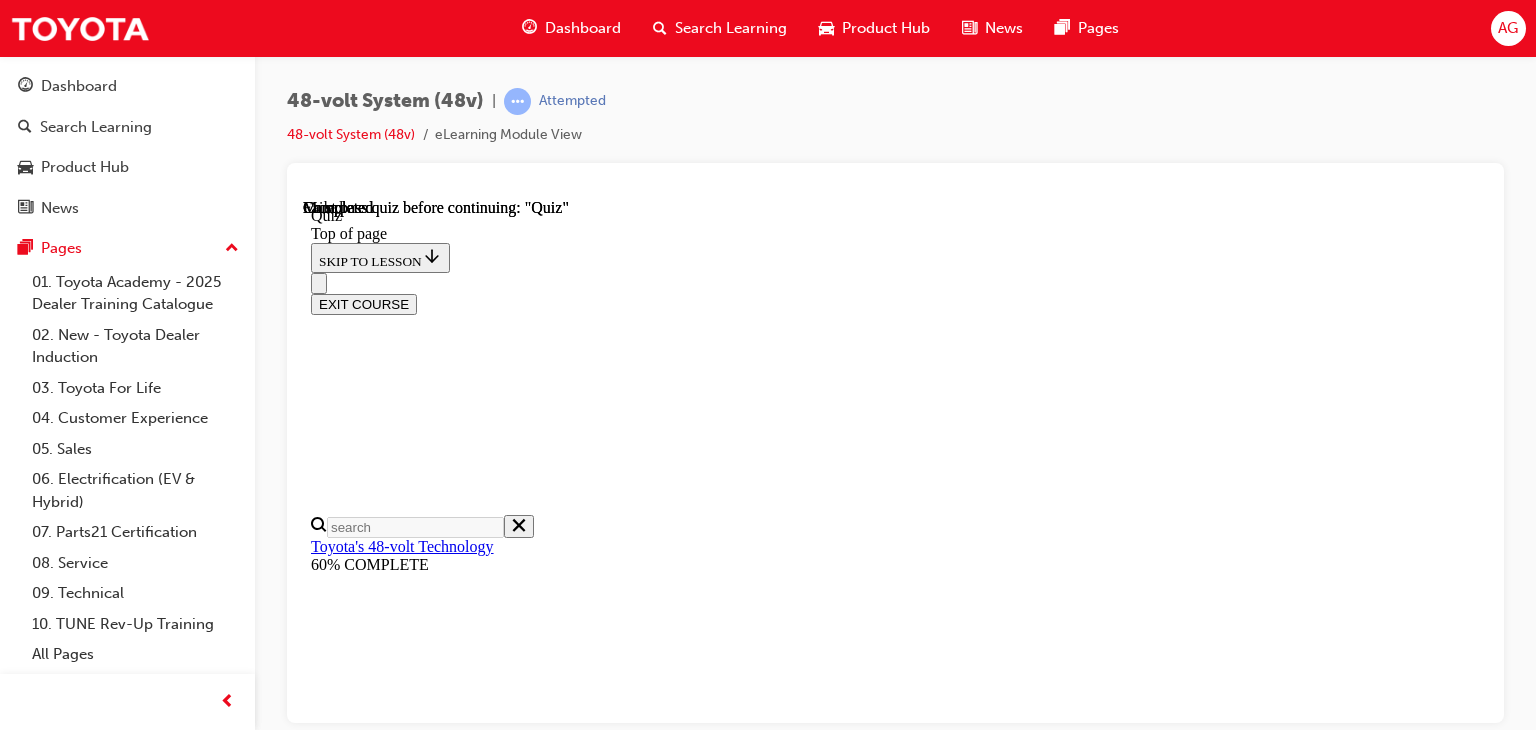 click on "TAKE AGAIN" at bounding box center [359, 17278] 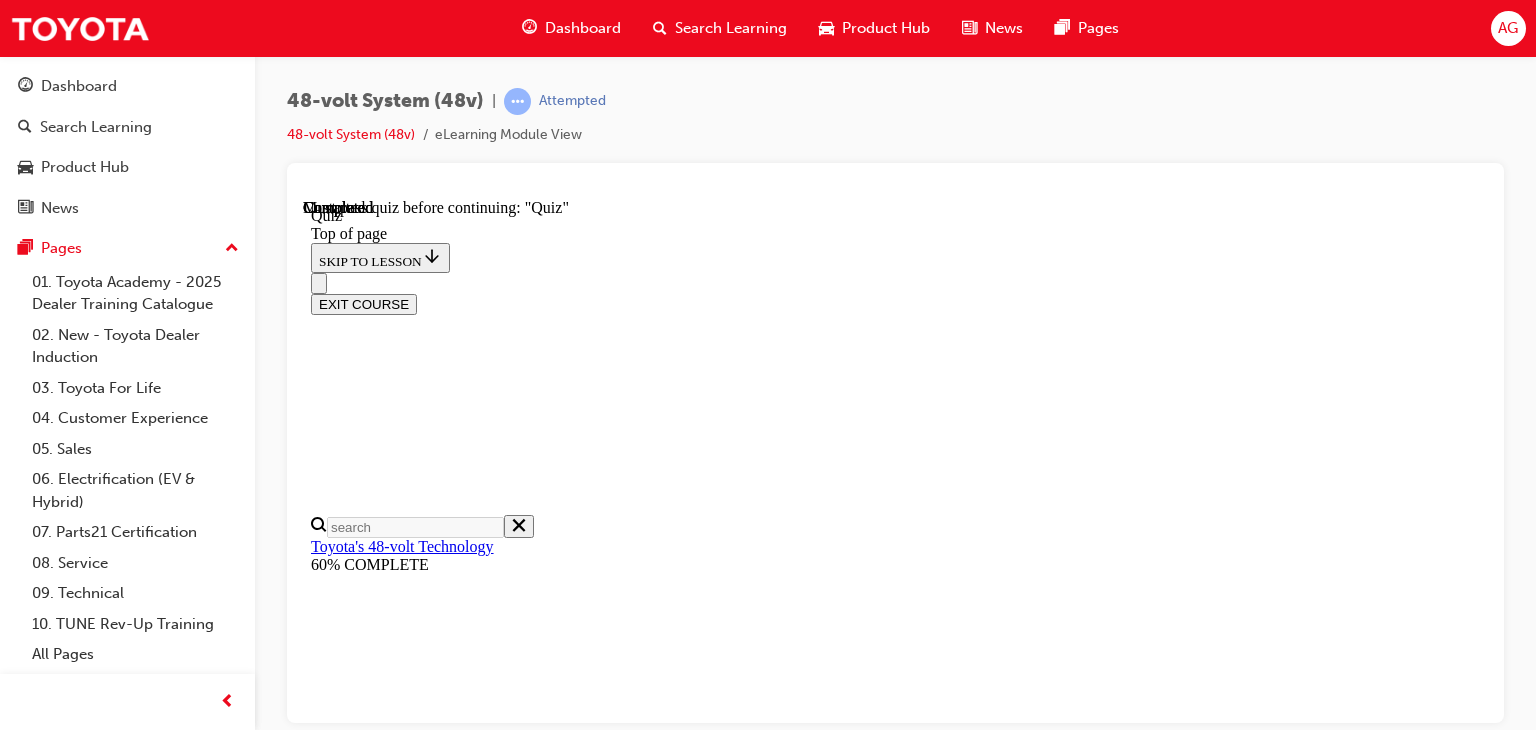 scroll, scrollTop: 91, scrollLeft: 0, axis: vertical 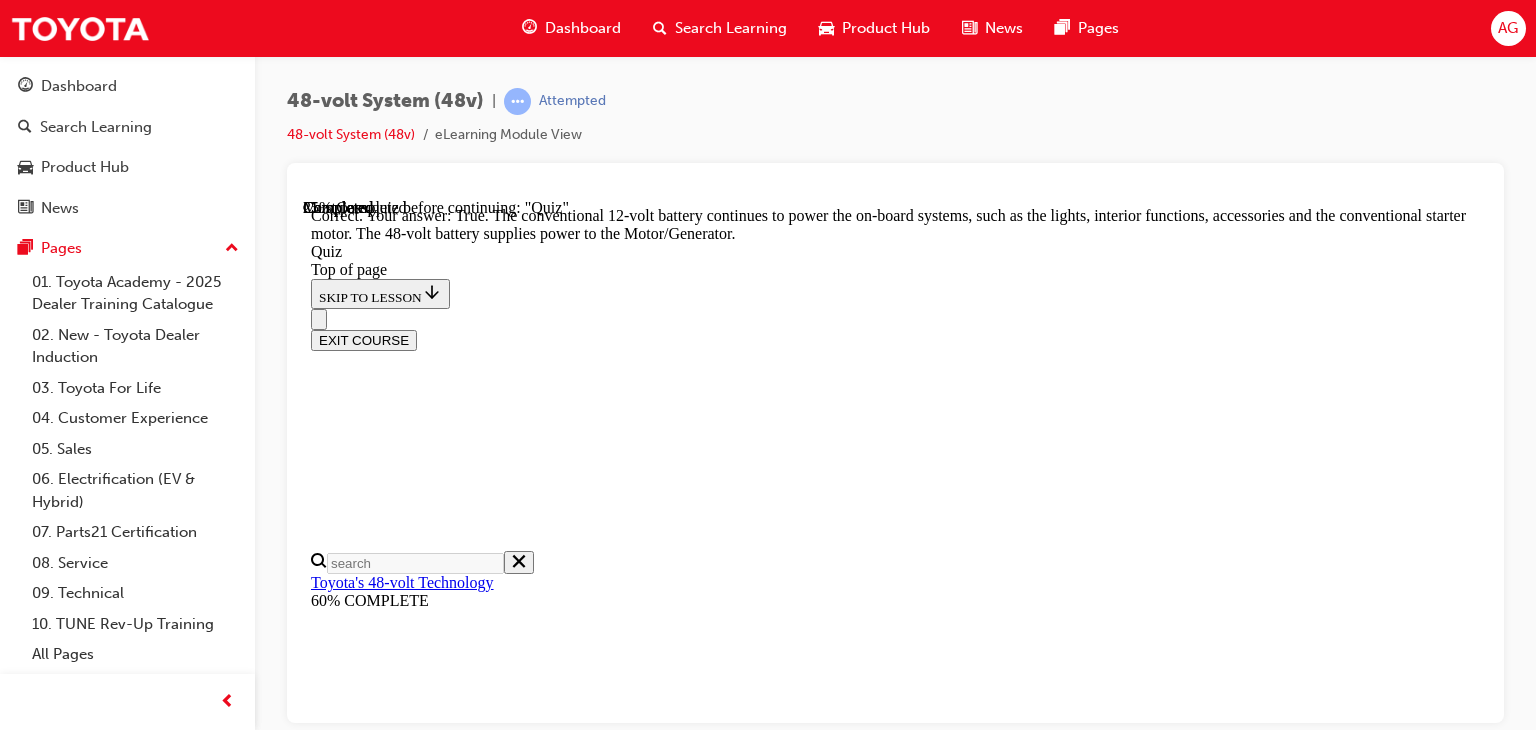click on "NEXT" at bounding box center [337, 12438] 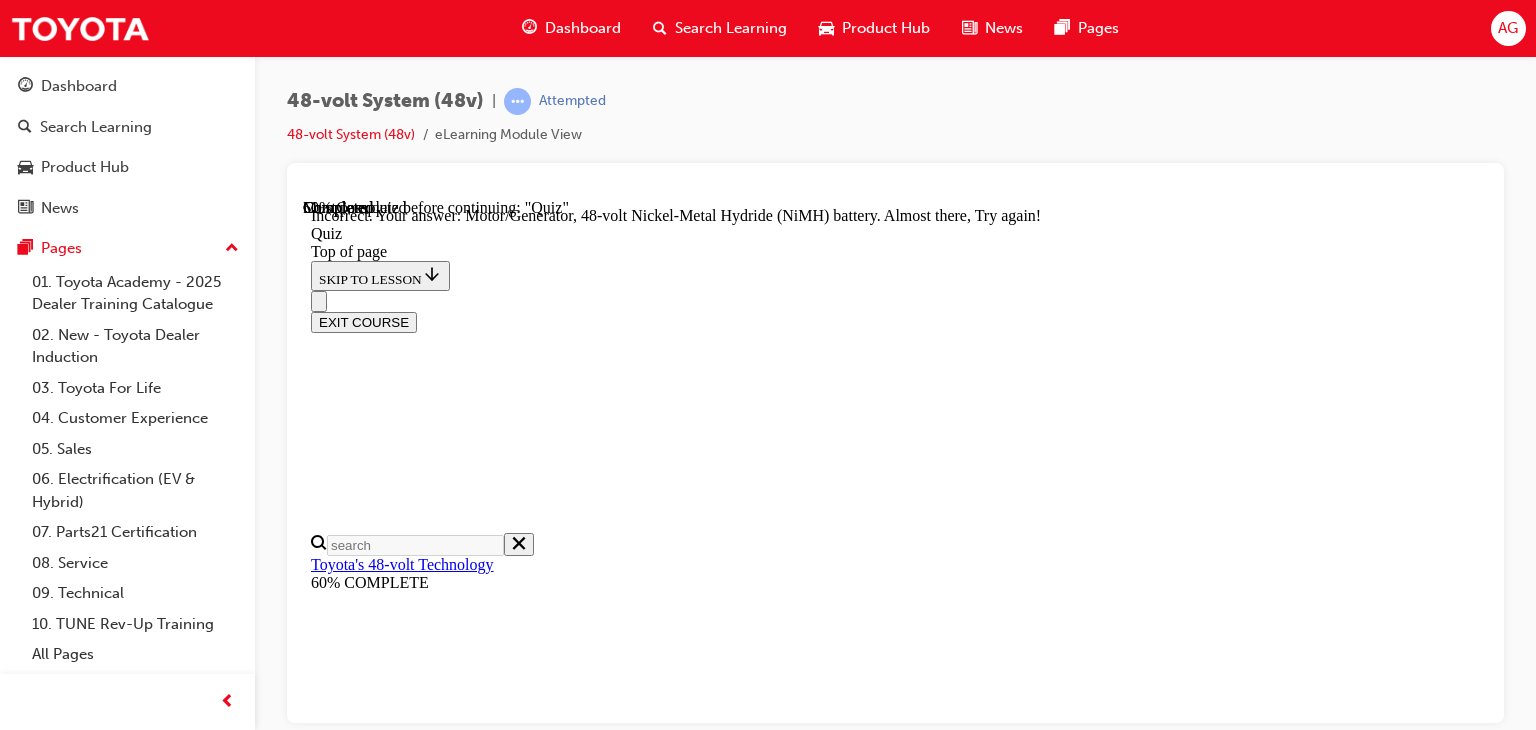 click on "Incorrect Almost there, Try again!" at bounding box center [895, 16981] 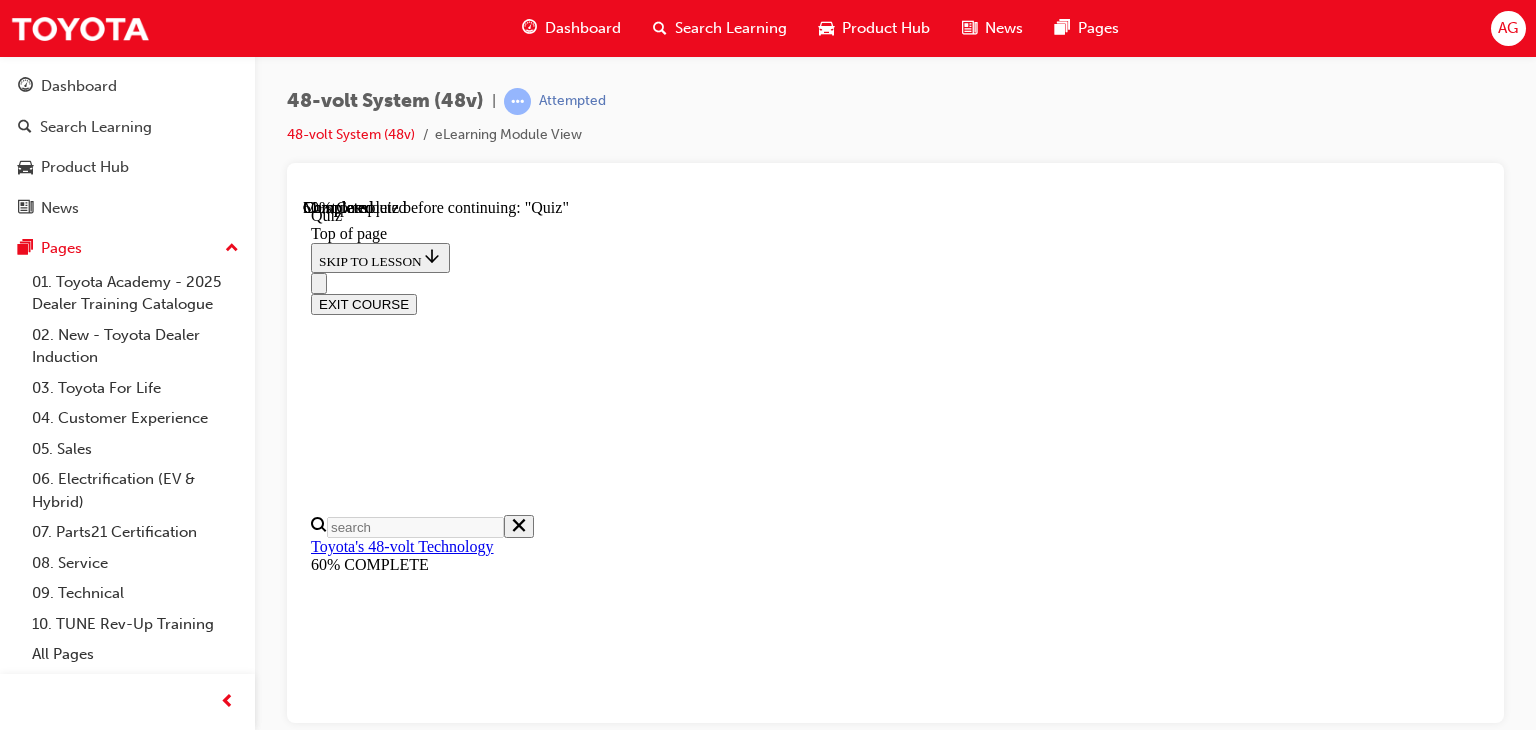 scroll, scrollTop: 268, scrollLeft: 0, axis: vertical 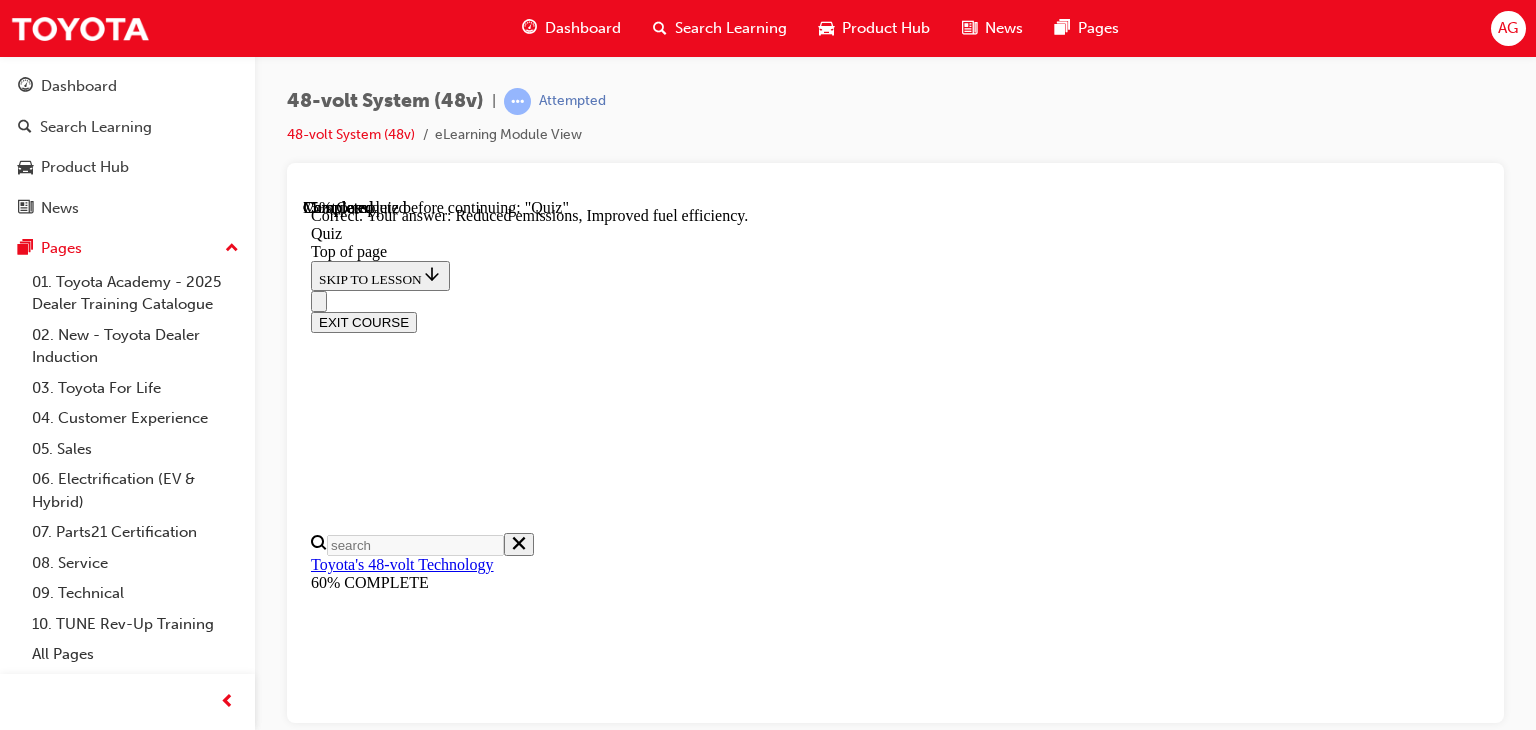 drag, startPoint x: 1015, startPoint y: 511, endPoint x: 1009, endPoint y: 527, distance: 17.088007 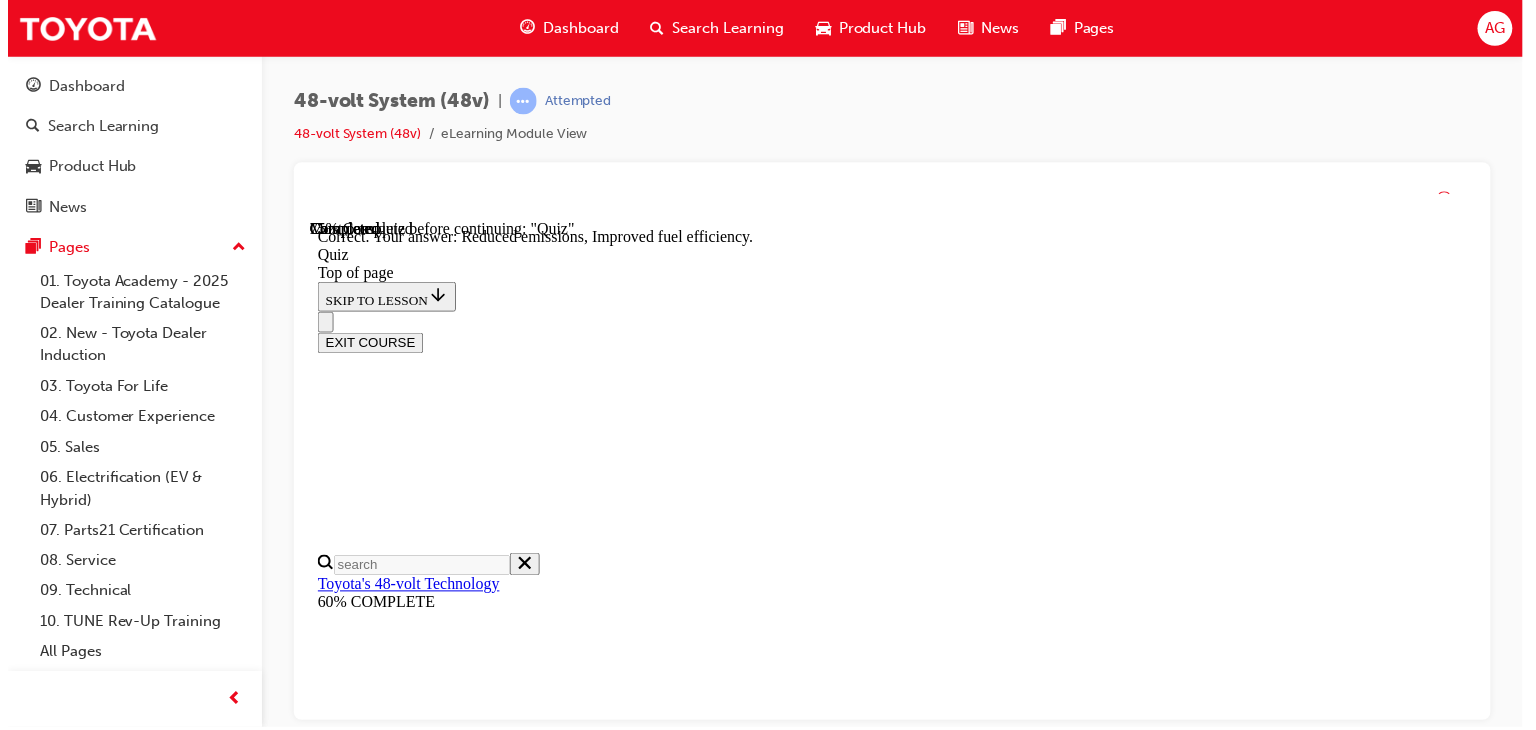 click at bounding box center (894, 16102) 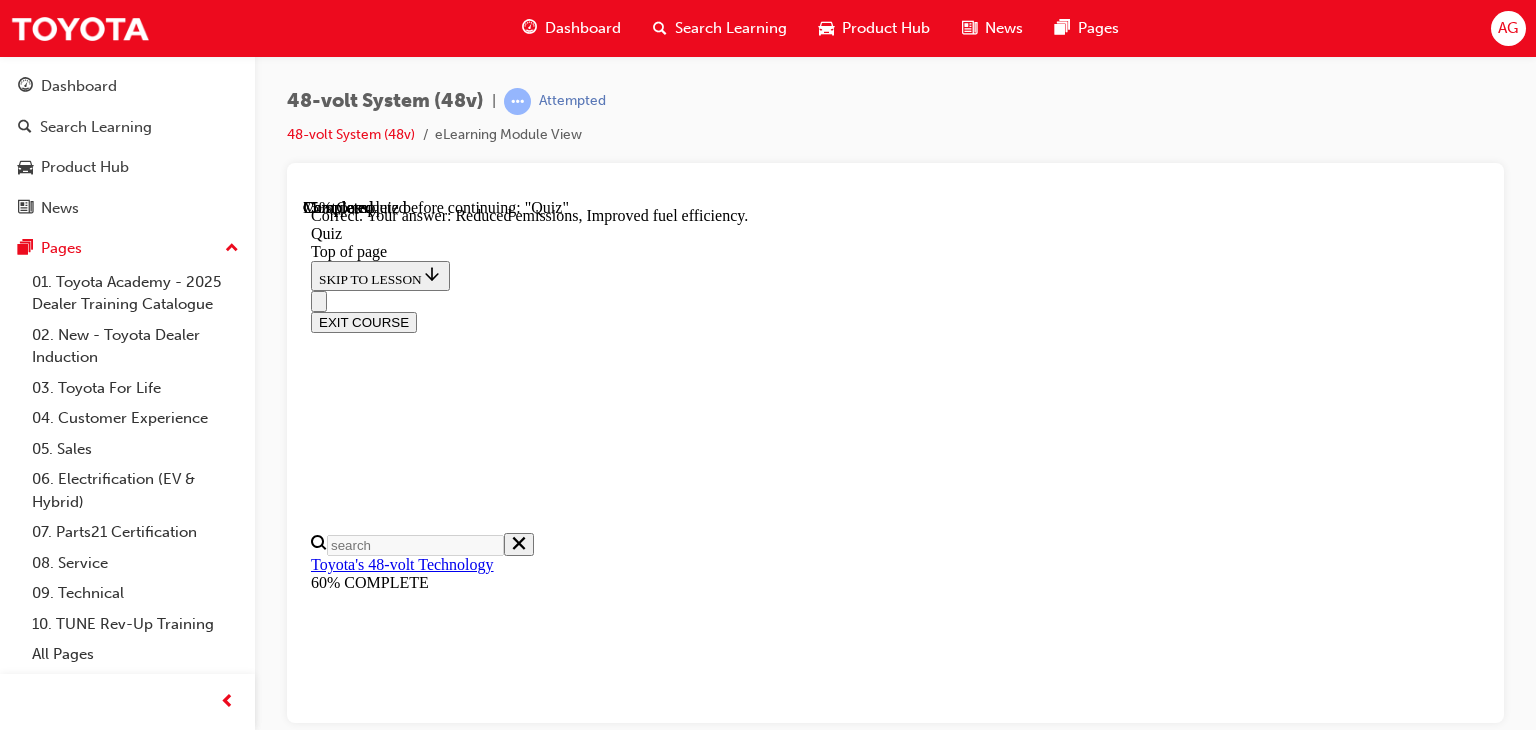 scroll, scrollTop: 584, scrollLeft: 0, axis: vertical 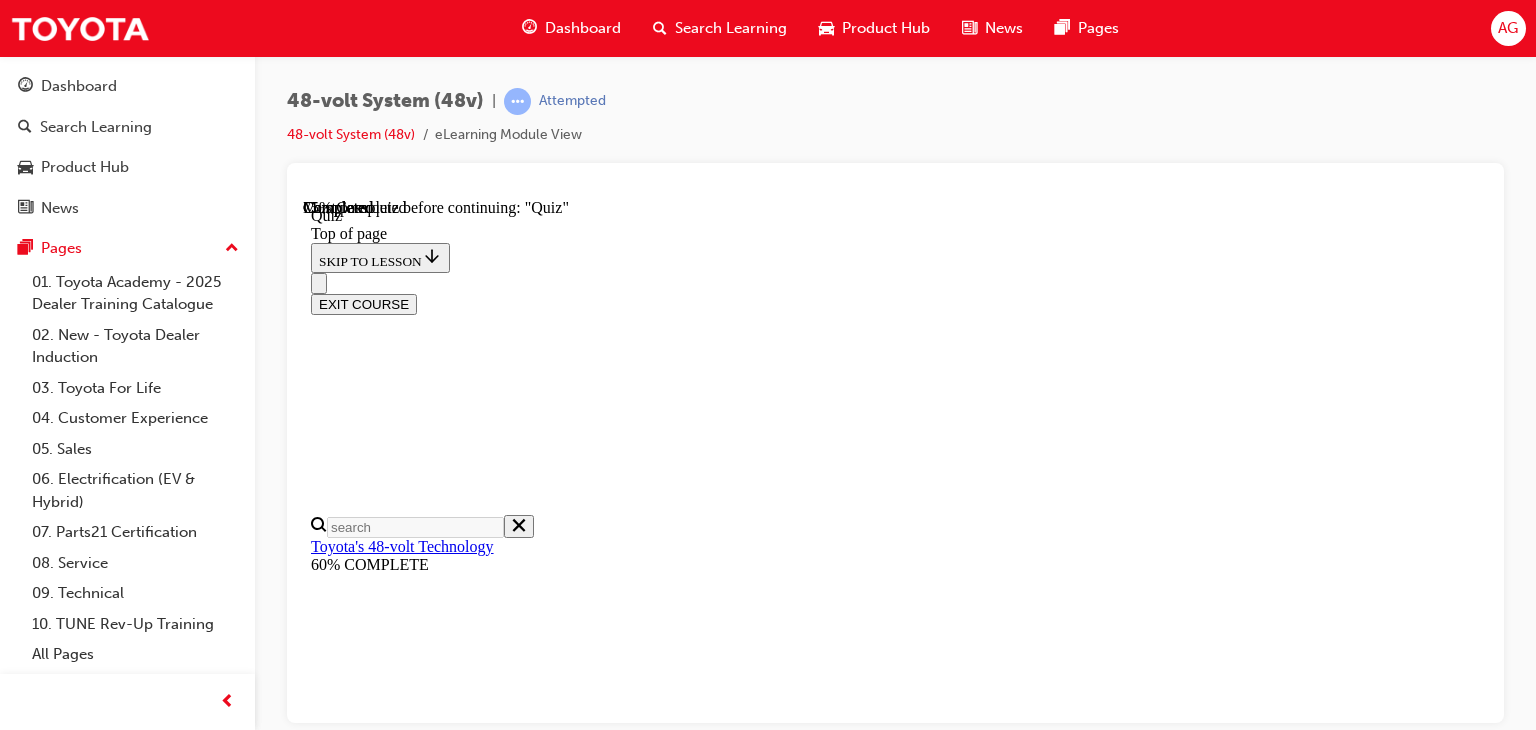 click on "Alternator" at bounding box center (895, 15889) 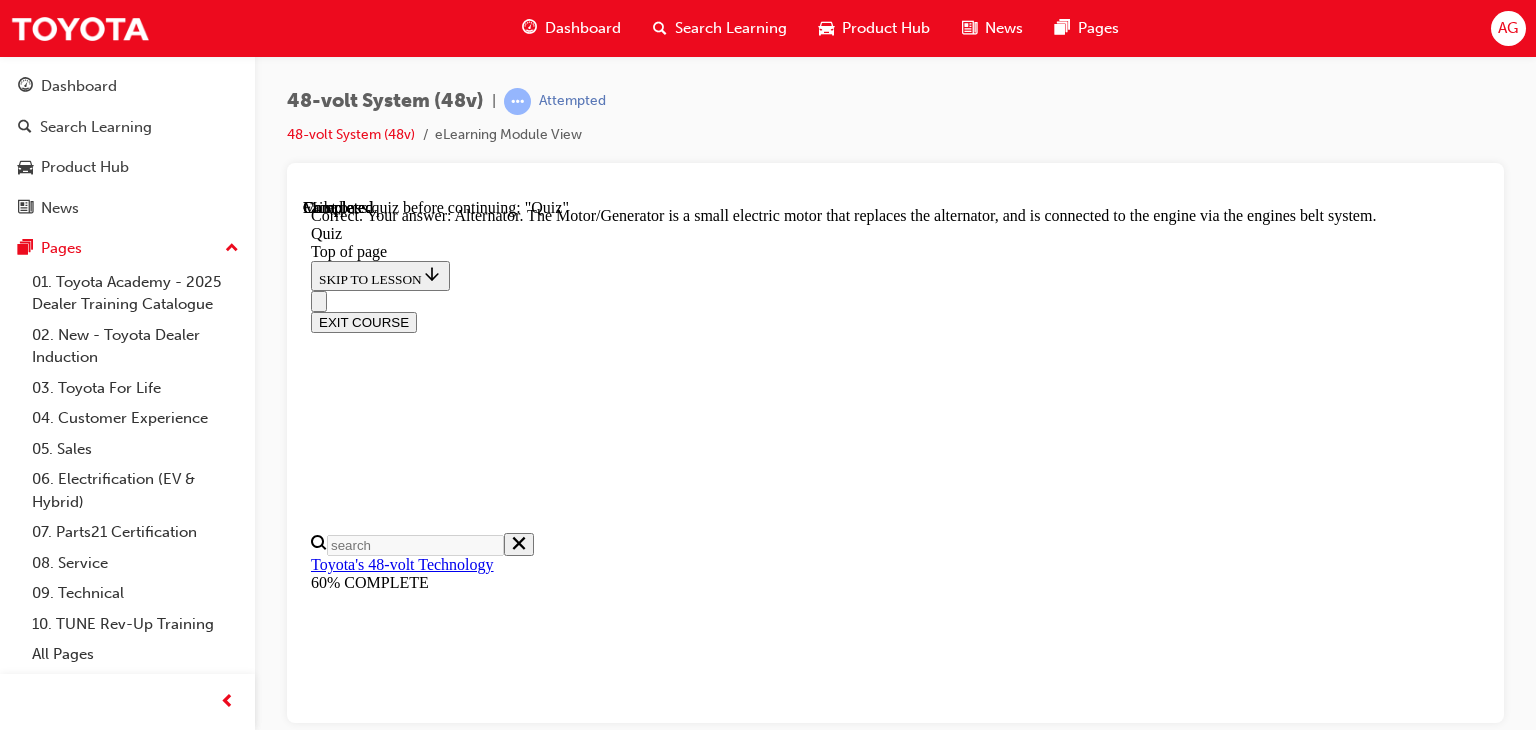 click on "The Motor/Generator is a small electric motor that replaces the alternator, and is connected to the engine via the engines belt system." at bounding box center (762, 20243) 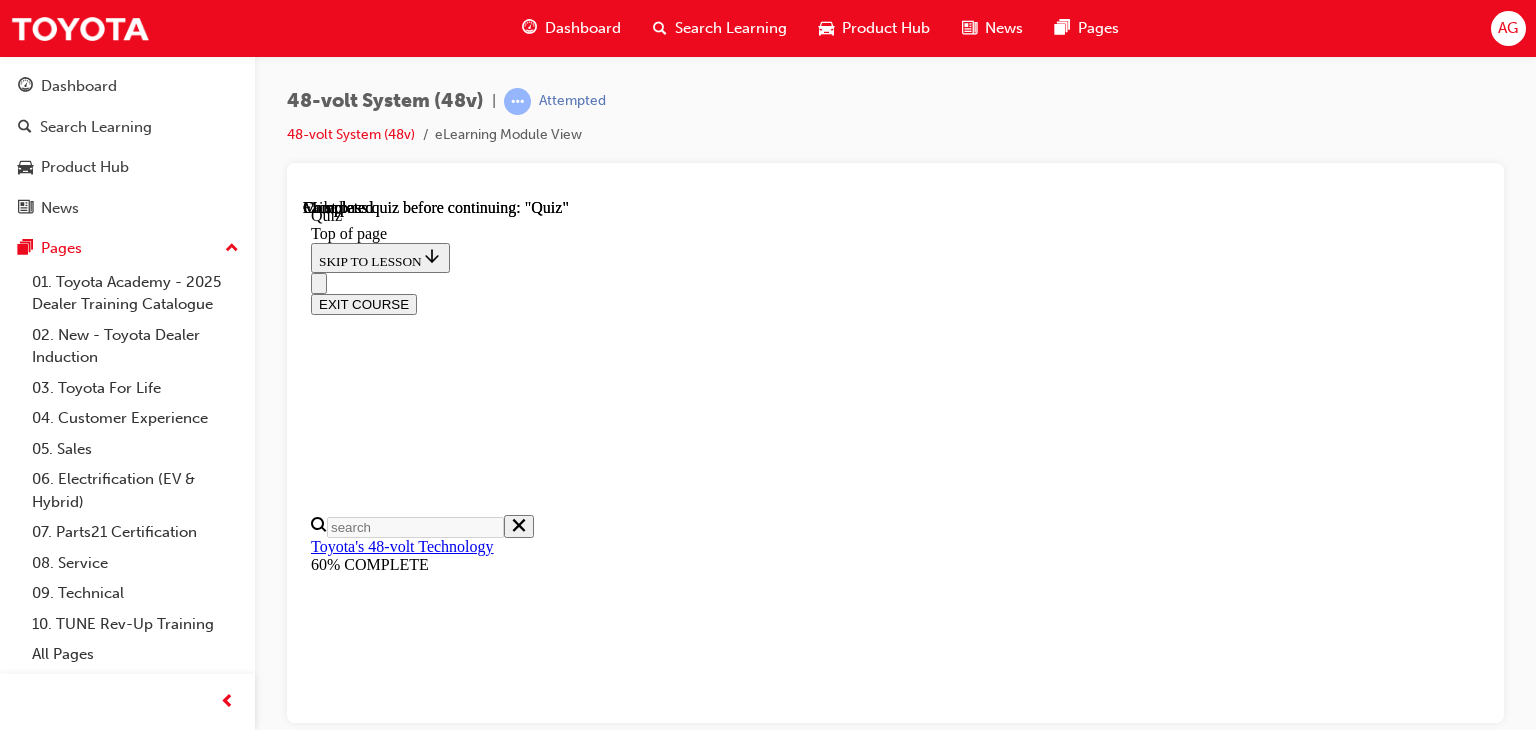 scroll, scrollTop: 72, scrollLeft: 0, axis: vertical 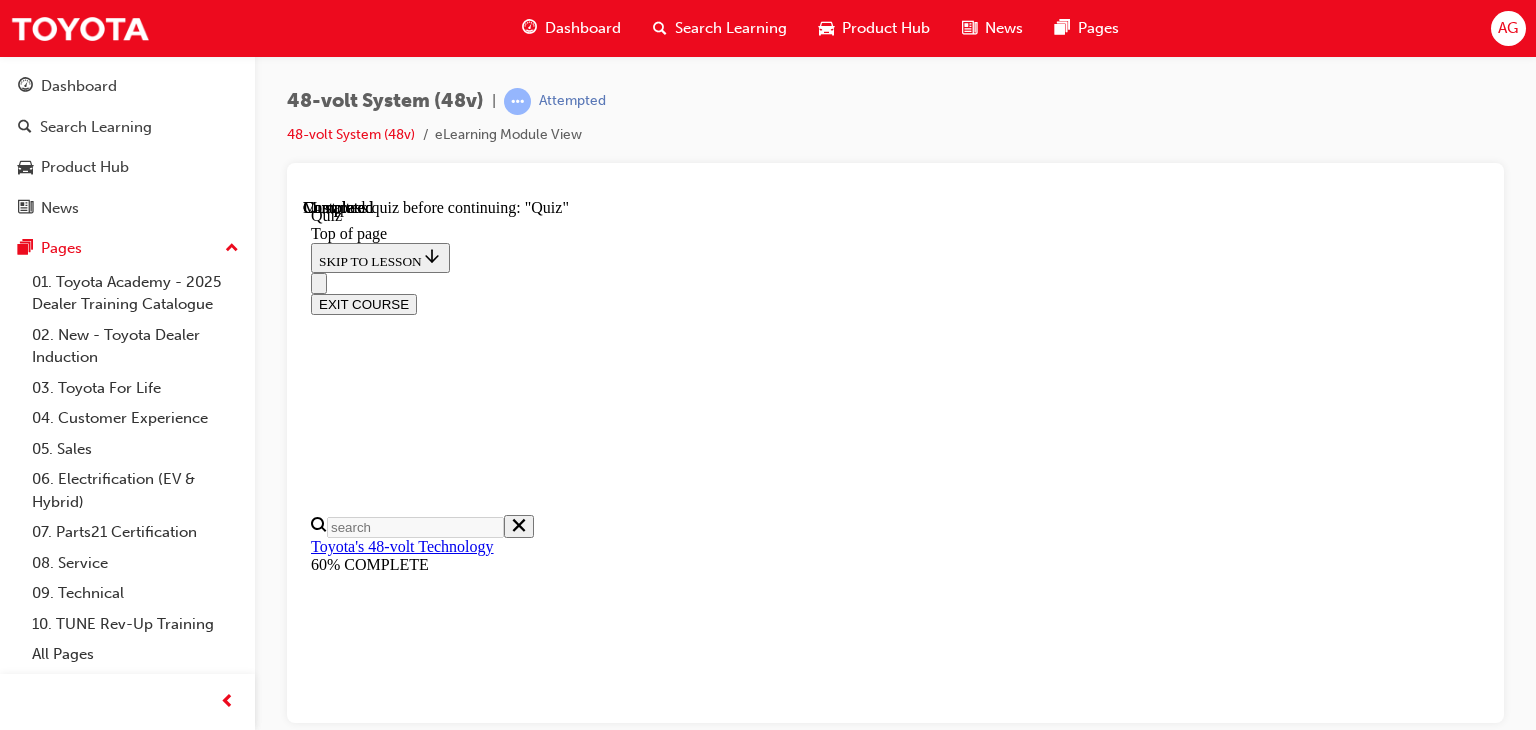 click on "Lesson 4 of 5 Quiz TAKE AGAIN" at bounding box center [895, 7806] 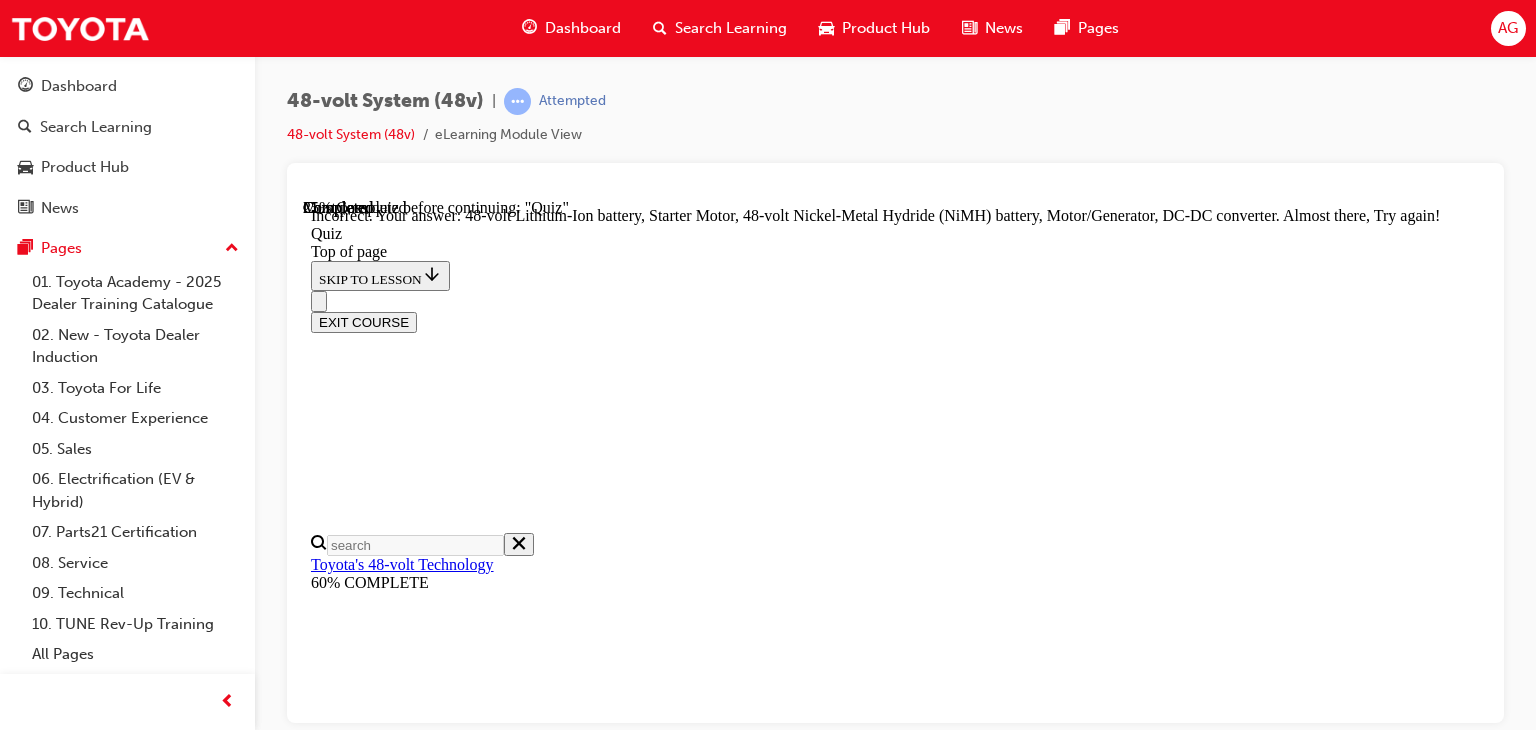 scroll, scrollTop: 427, scrollLeft: 0, axis: vertical 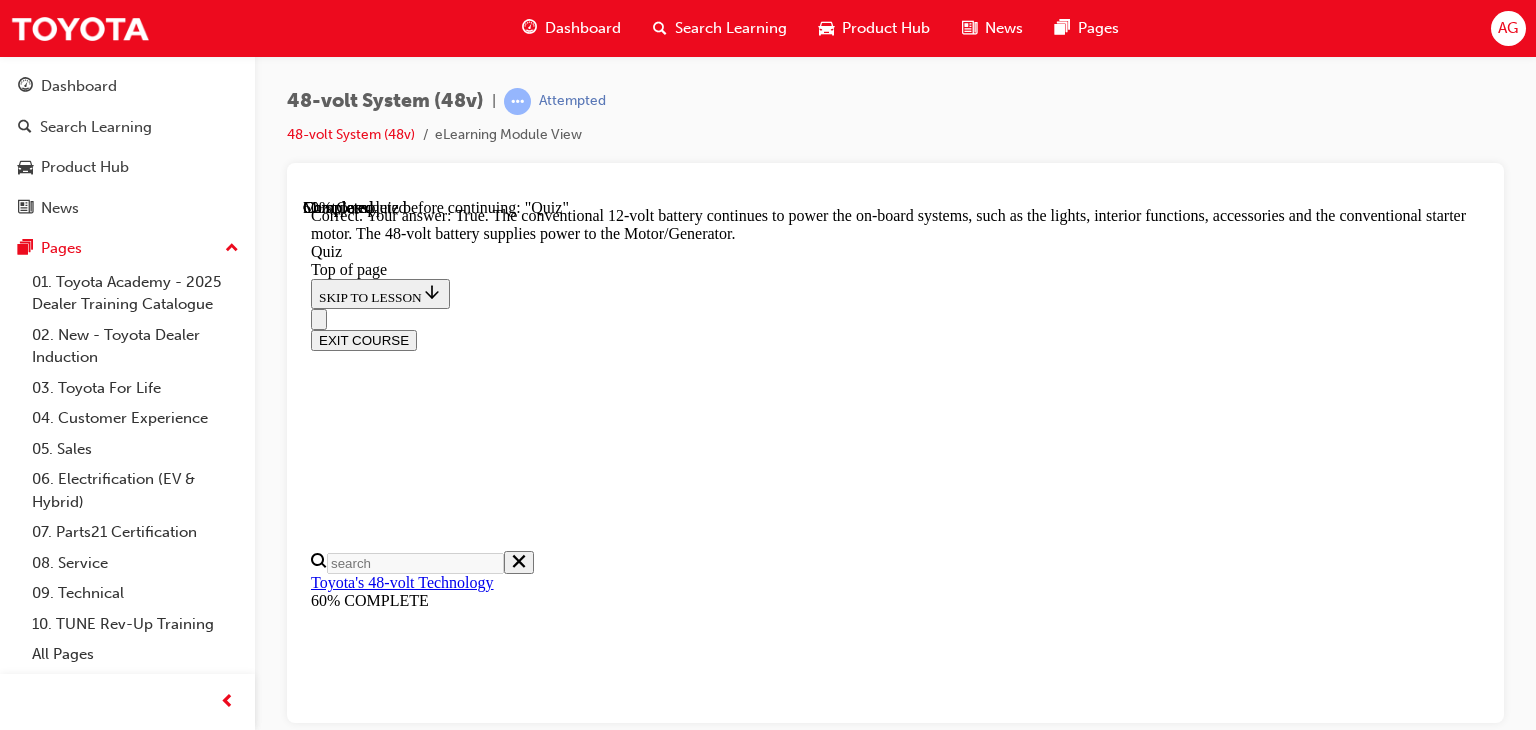 click on "NEXT" at bounding box center (337, 17093) 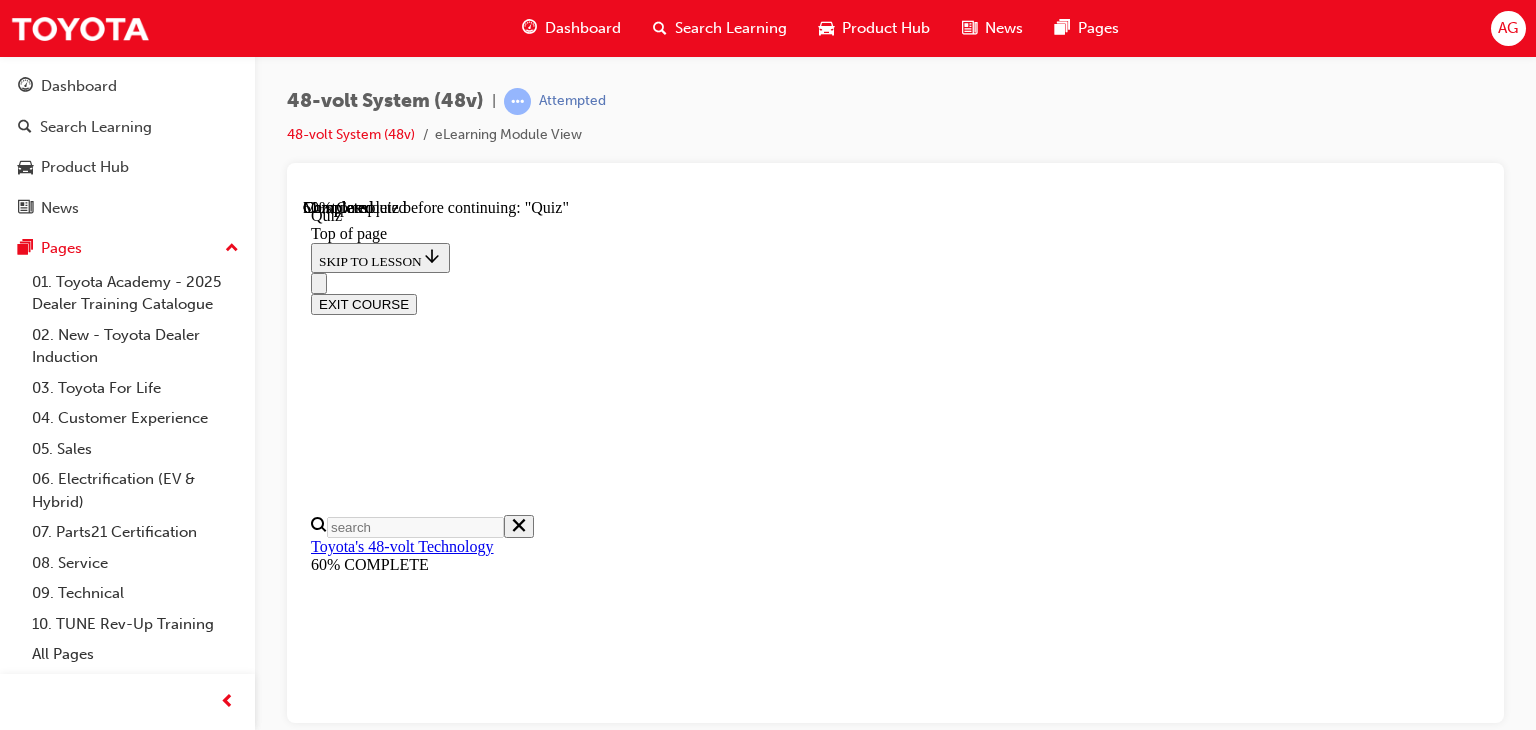 click at bounding box center (895, 19772) 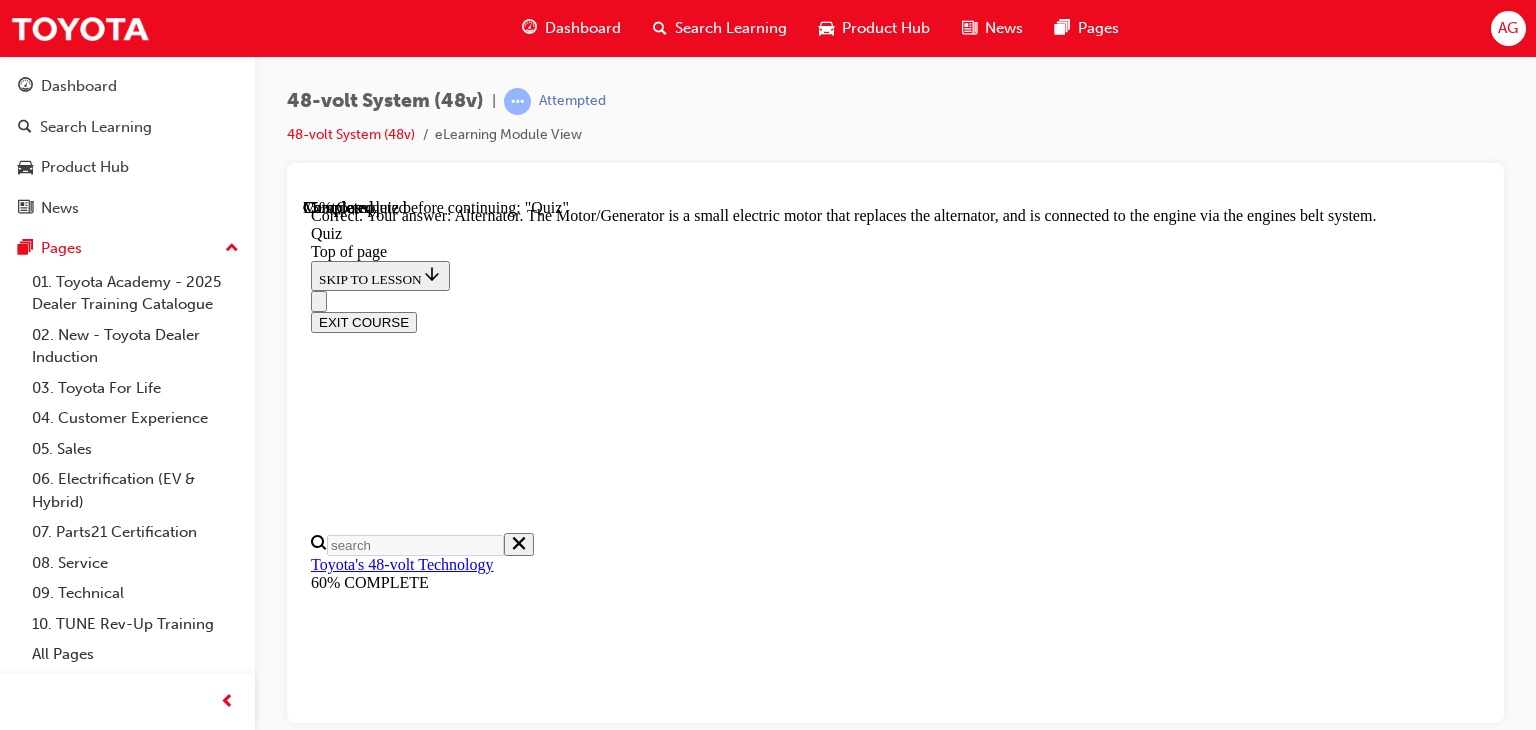 click on "NEXT" at bounding box center (337, 21059) 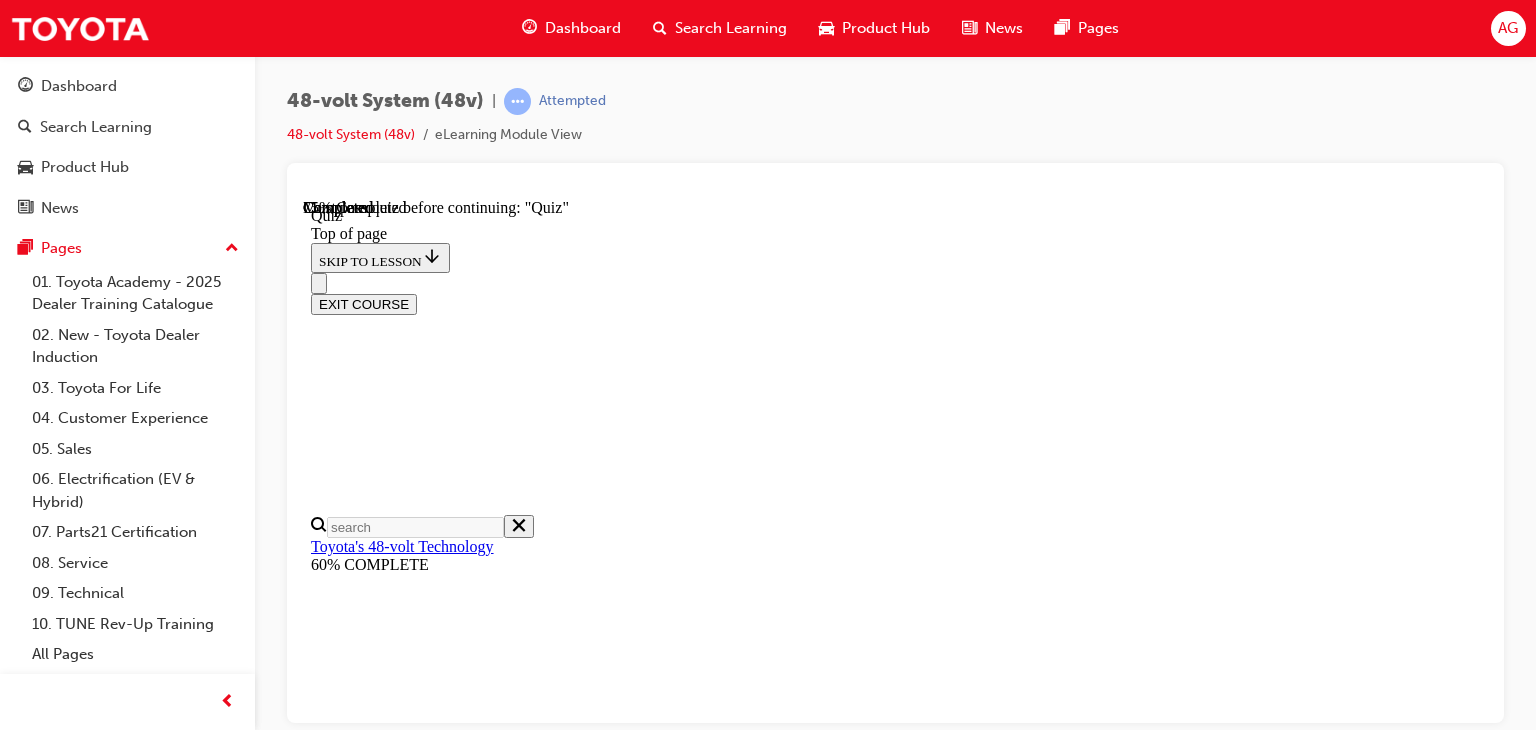 scroll, scrollTop: 369, scrollLeft: 0, axis: vertical 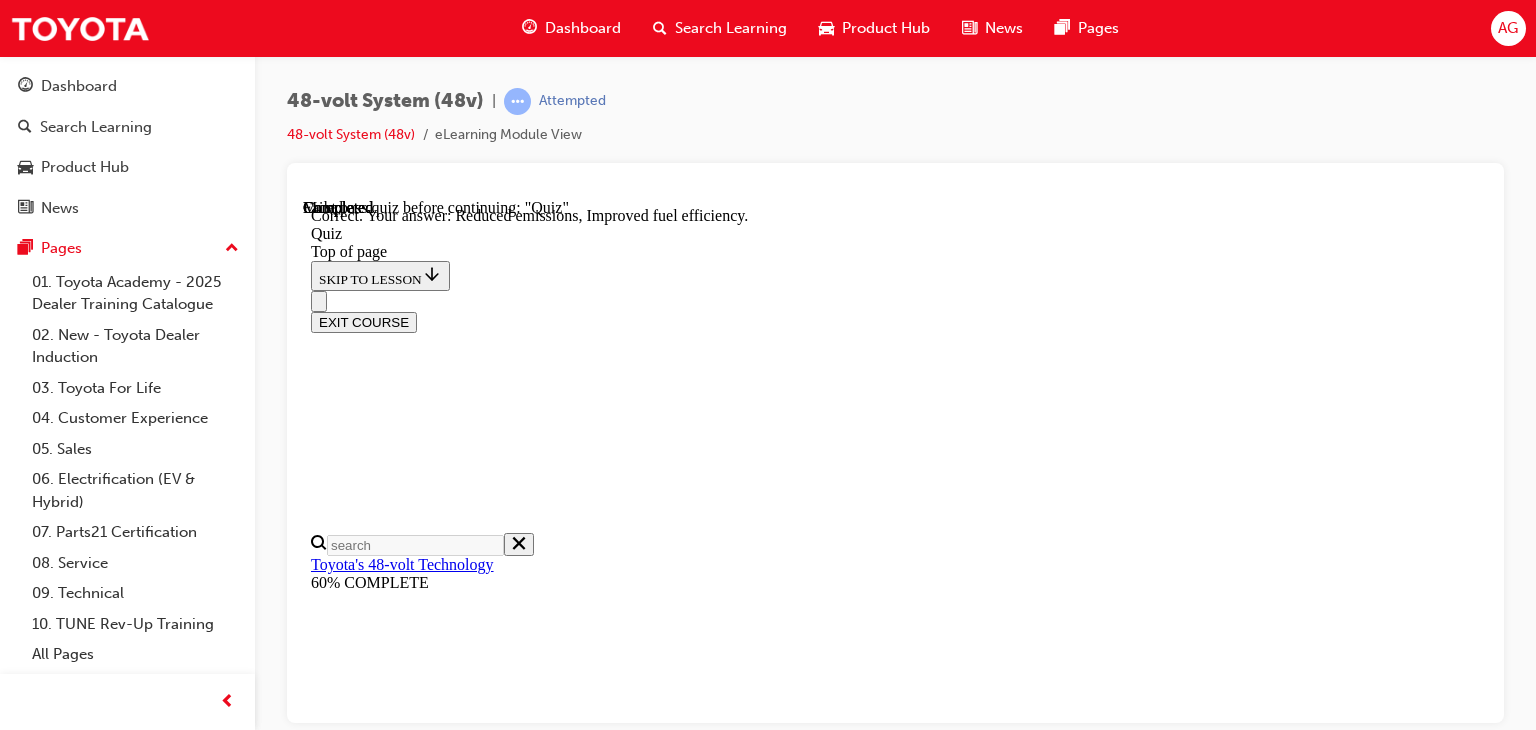 click on "Correct" at bounding box center [895, 20261] 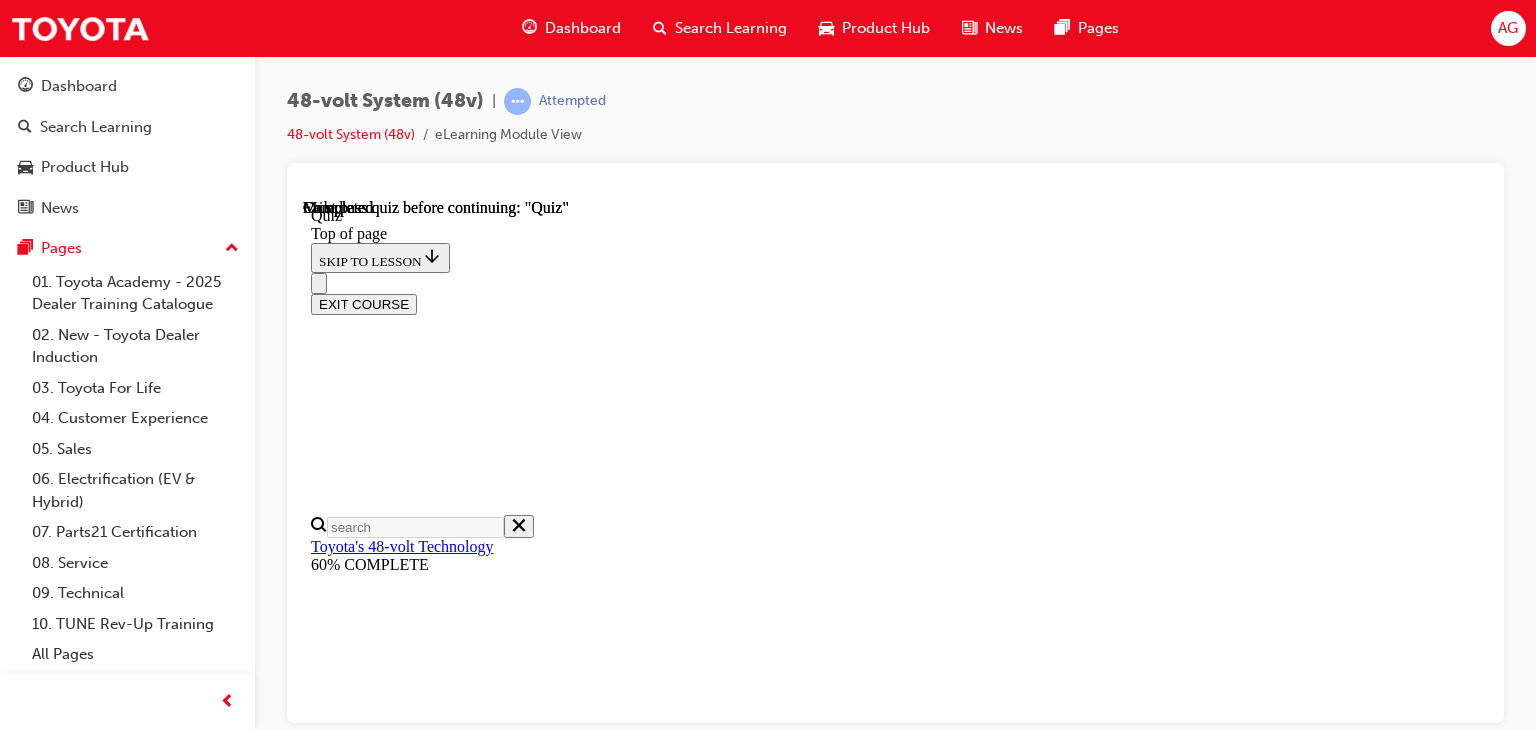 drag, startPoint x: 1033, startPoint y: 631, endPoint x: 1023, endPoint y: 655, distance: 26 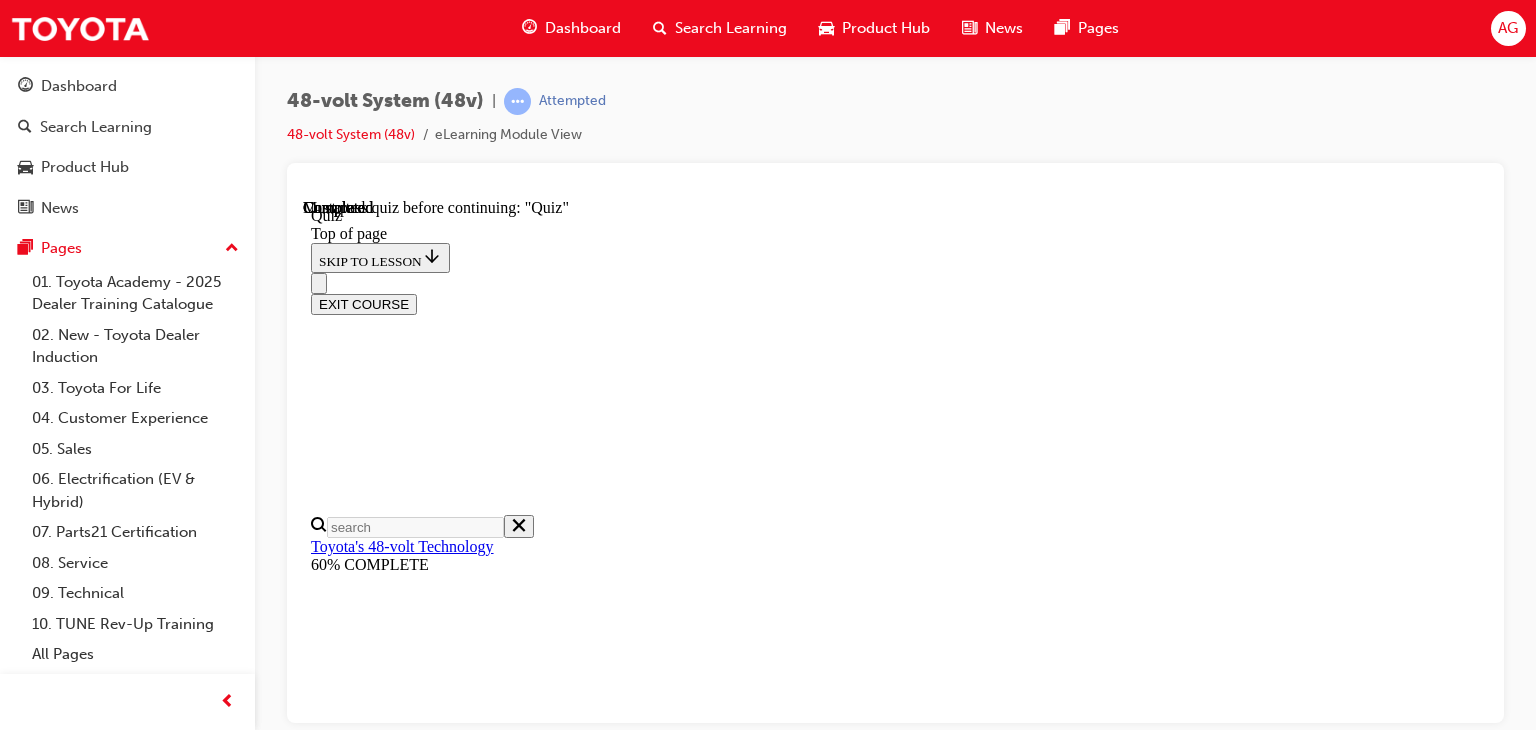 scroll, scrollTop: 91, scrollLeft: 0, axis: vertical 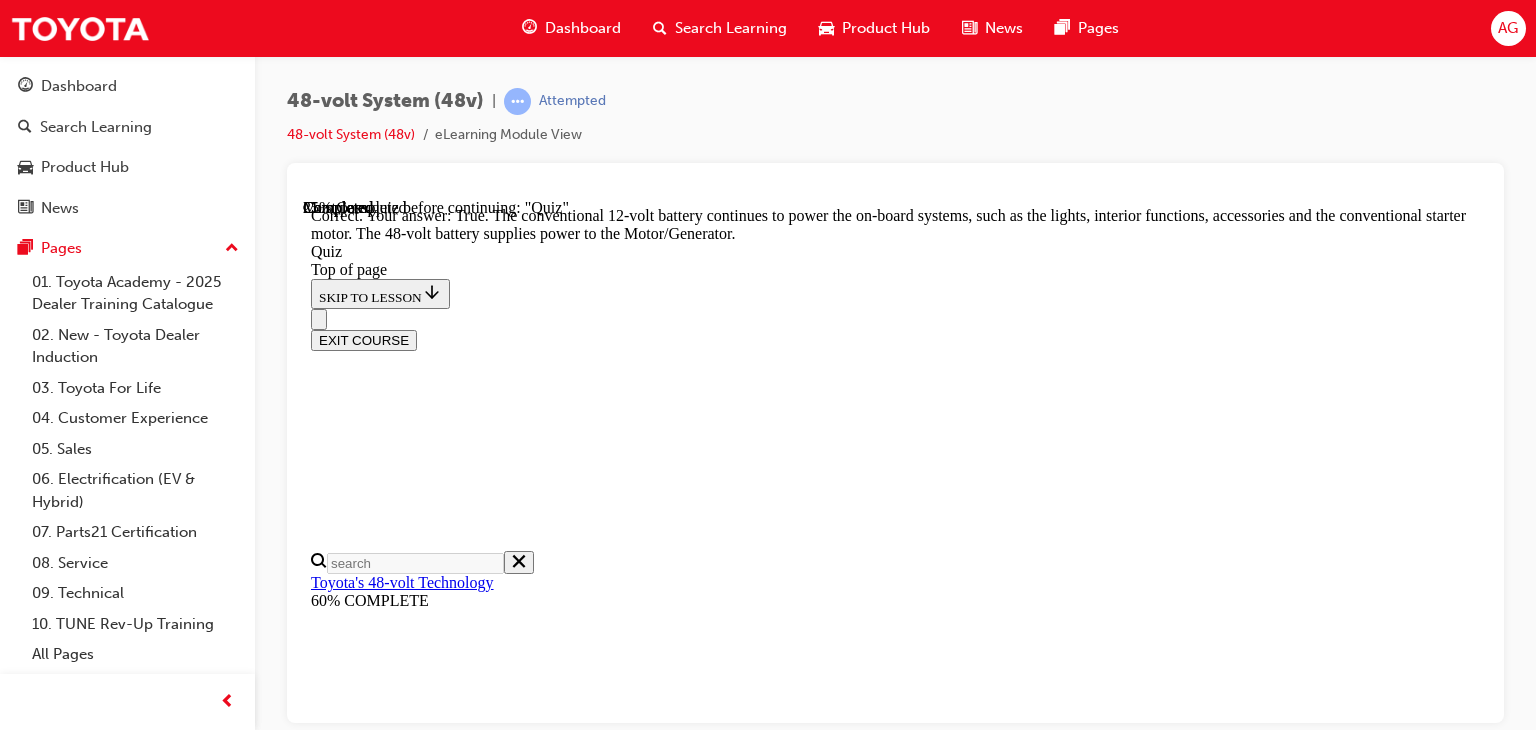 click at bounding box center [895, 11188] 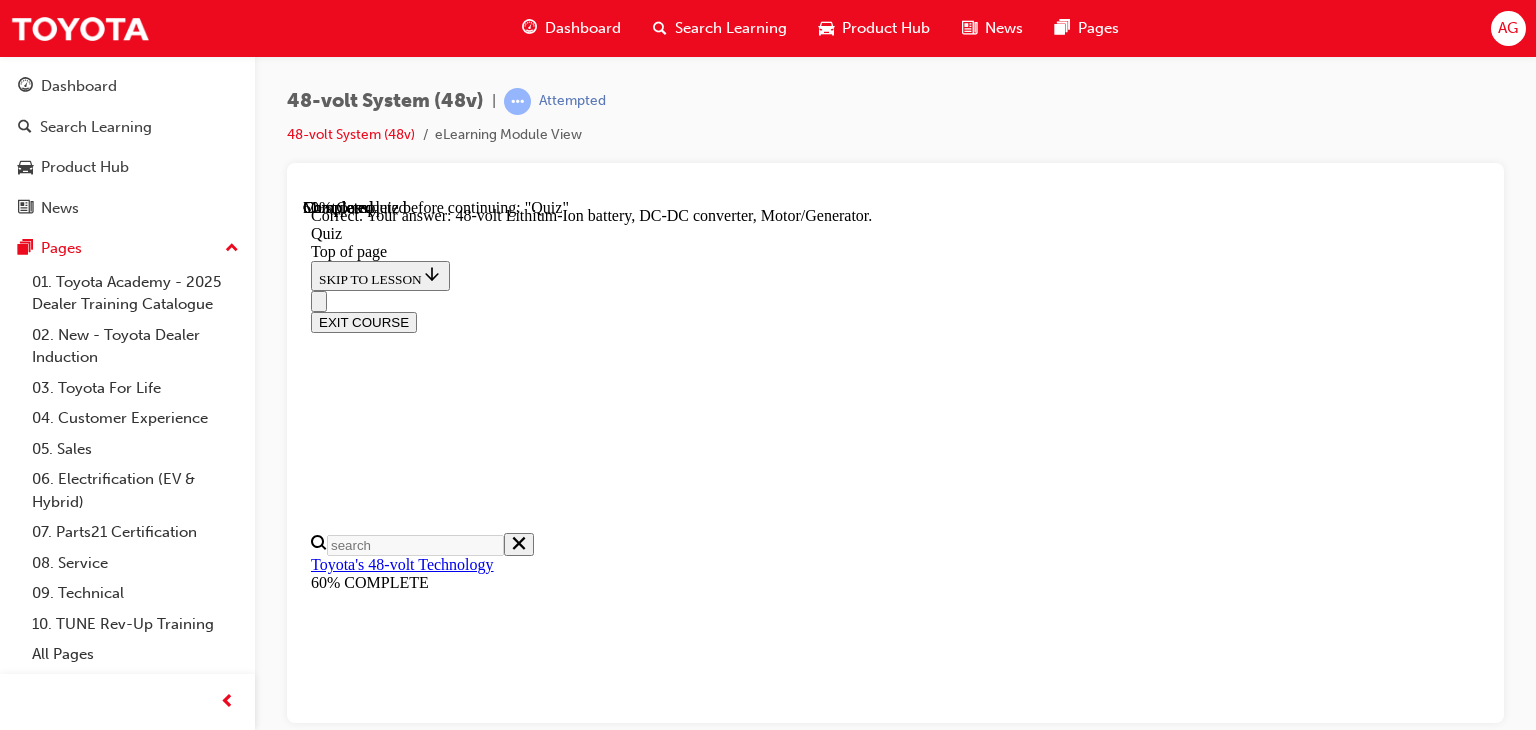 scroll, scrollTop: 649, scrollLeft: 0, axis: vertical 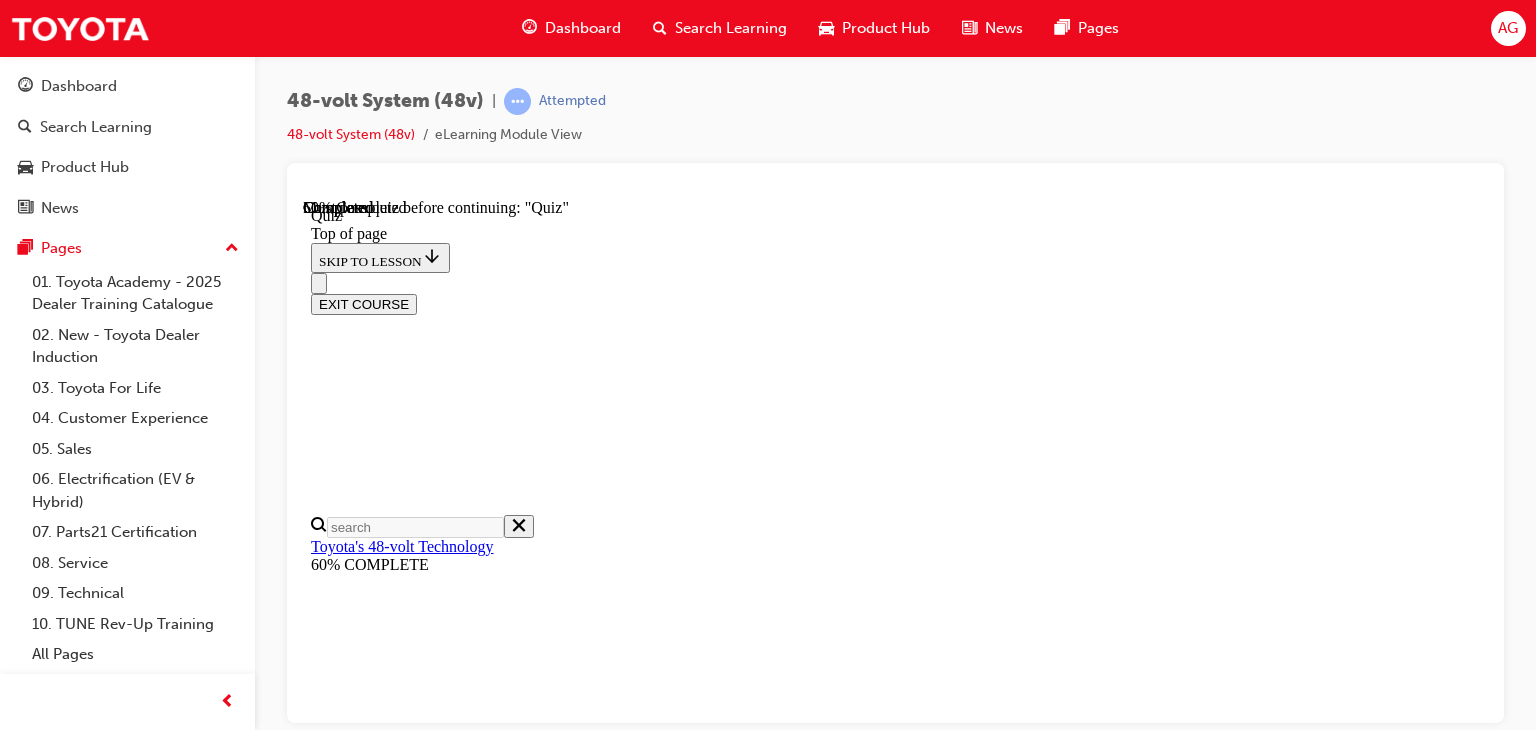 click at bounding box center [915, 13039] 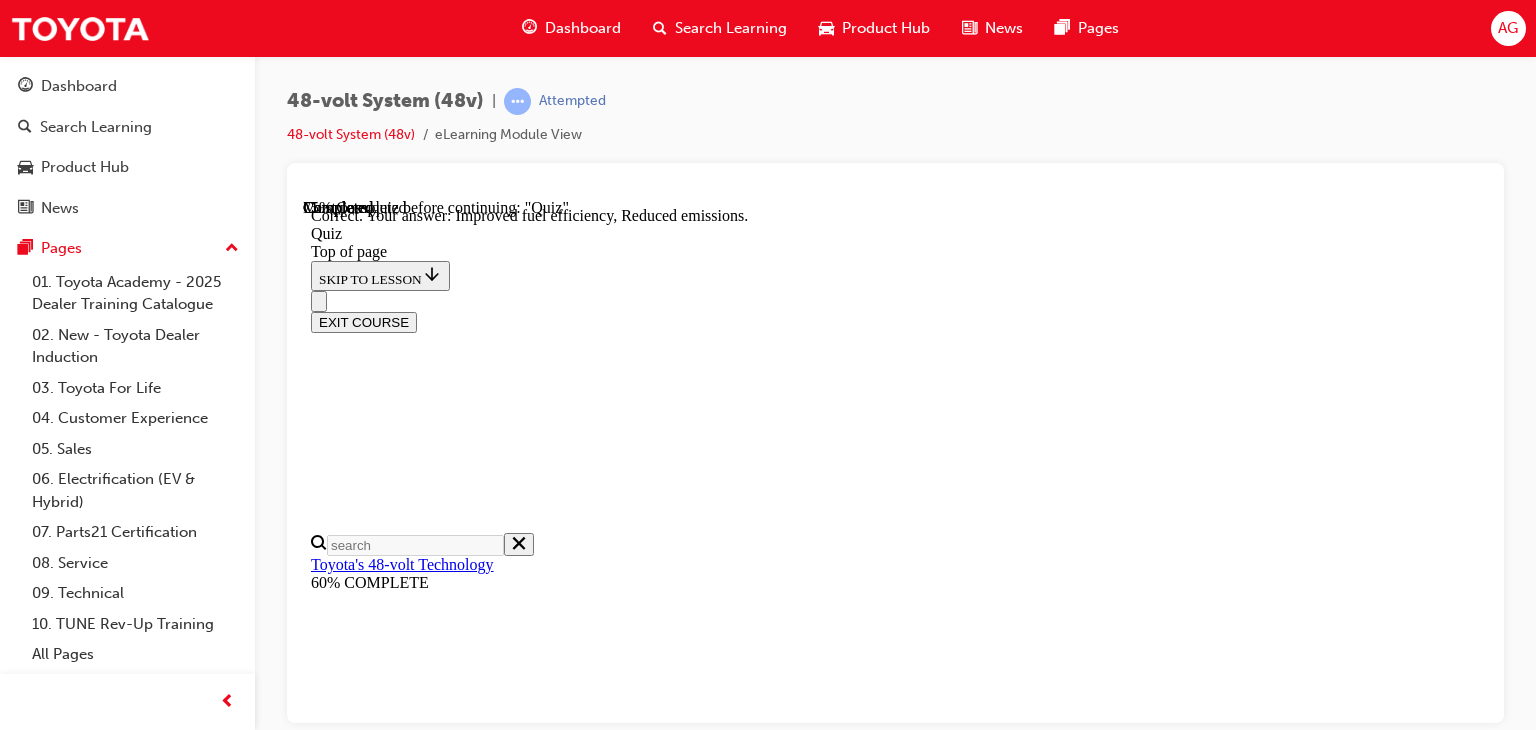 click on "NEXT" at bounding box center (895, 16285) 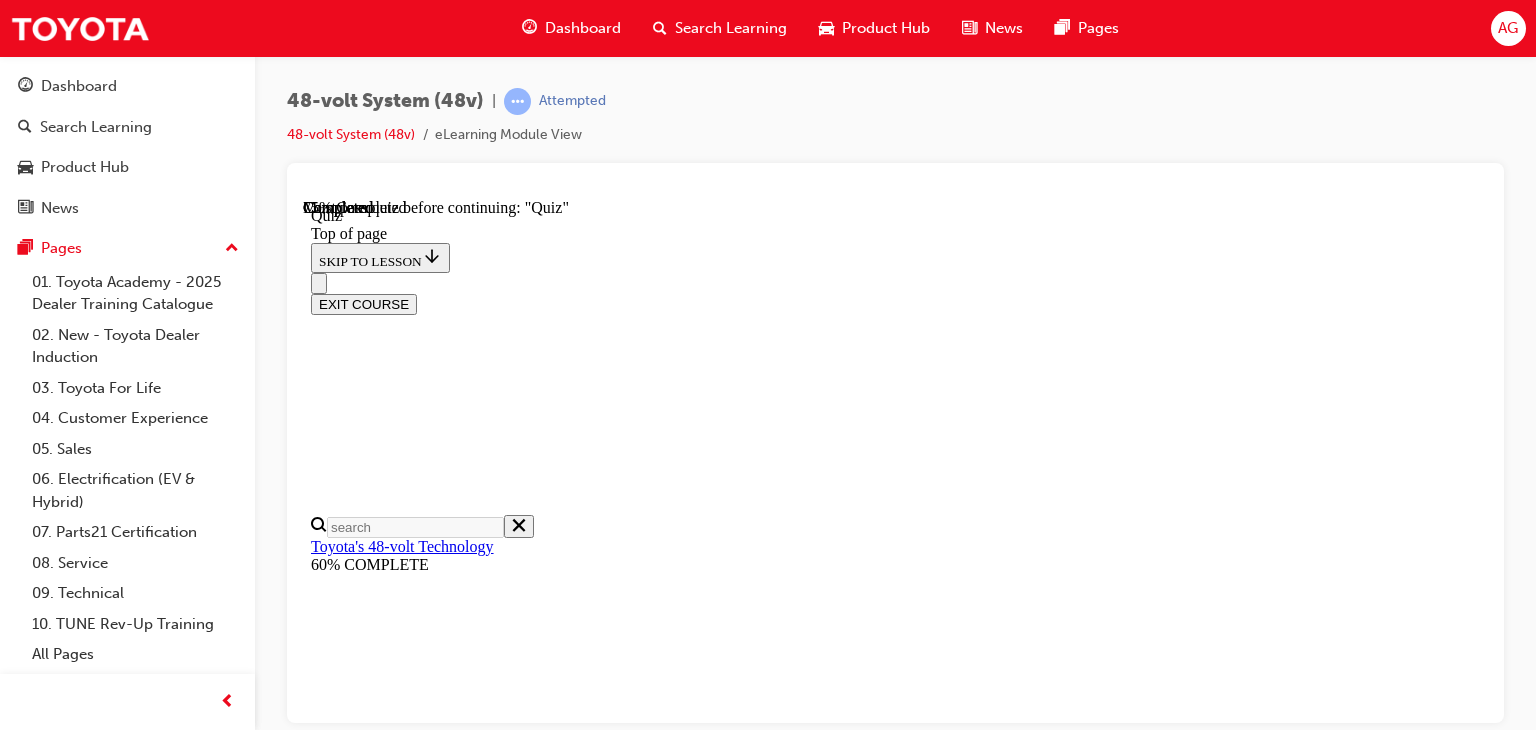 scroll, scrollTop: 269, scrollLeft: 0, axis: vertical 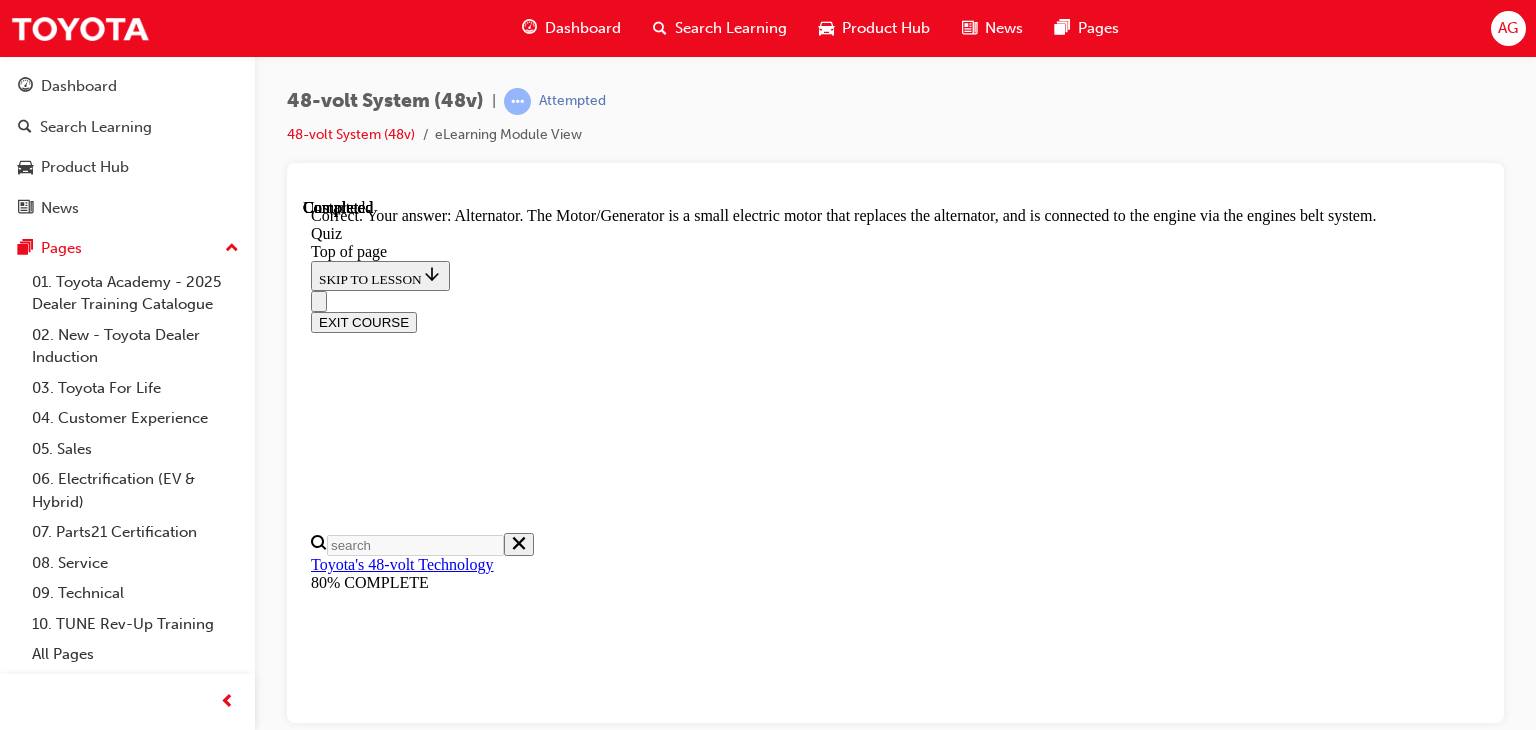 click on "NEXT" at bounding box center [337, 20285] 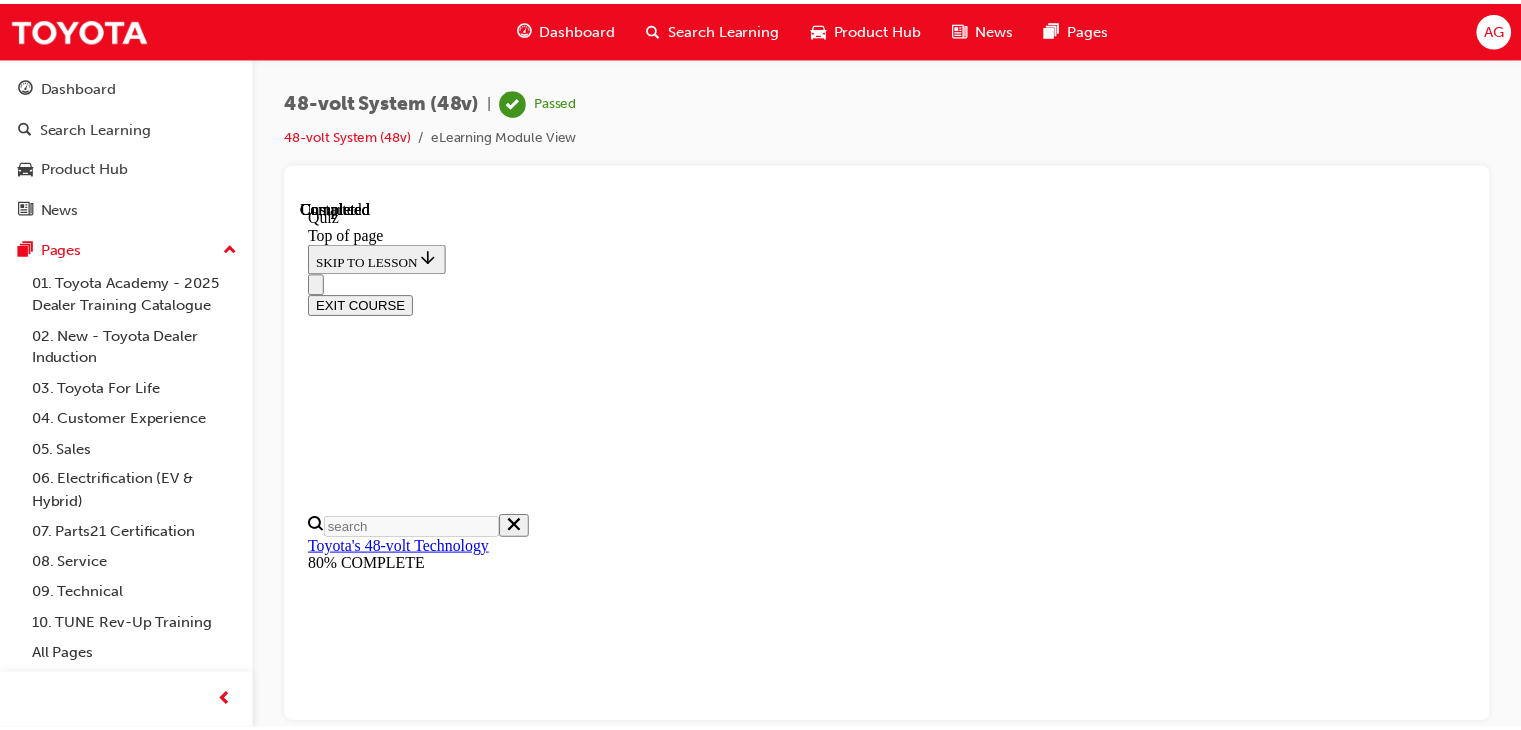 scroll, scrollTop: 572, scrollLeft: 0, axis: vertical 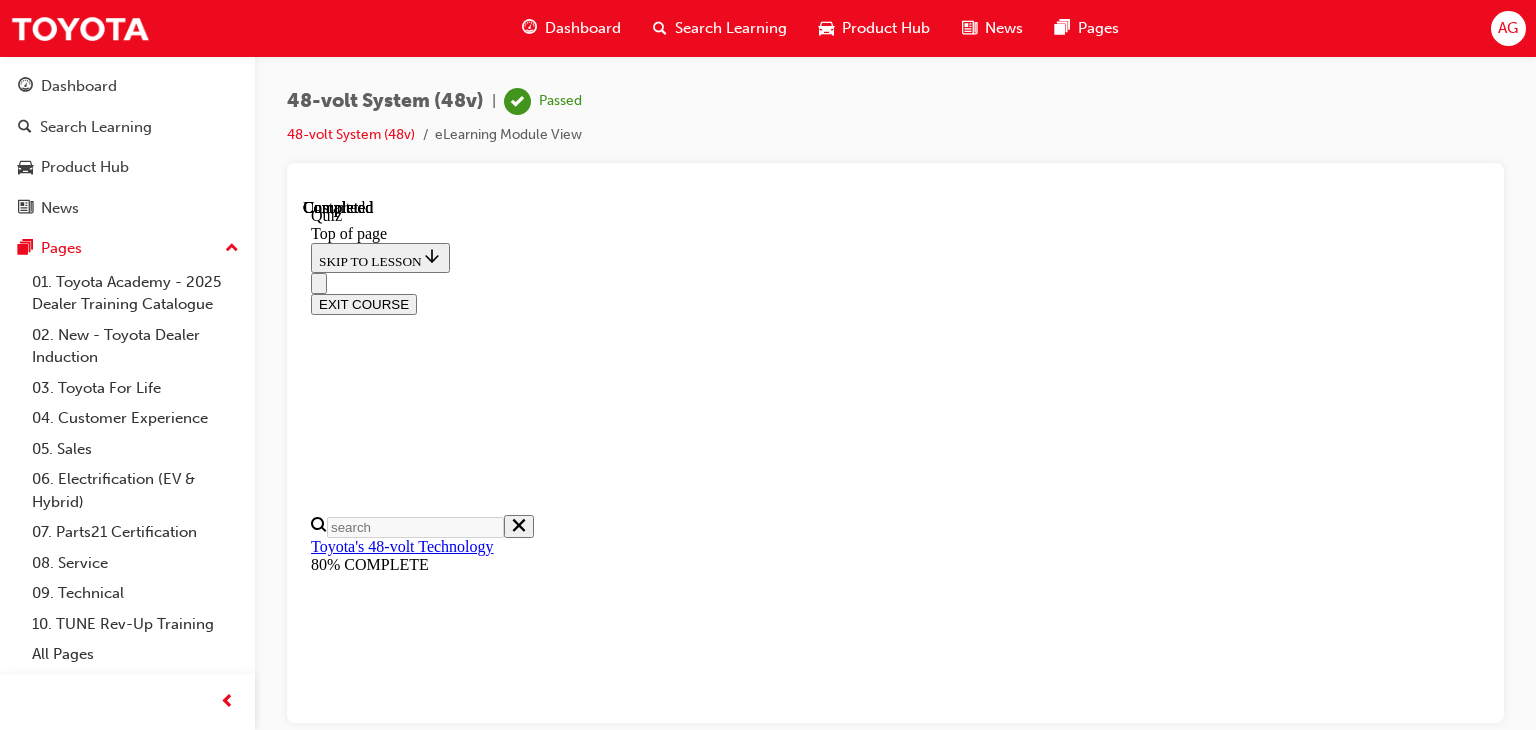 click on "EXIT COURSE" at bounding box center (364, 303) 